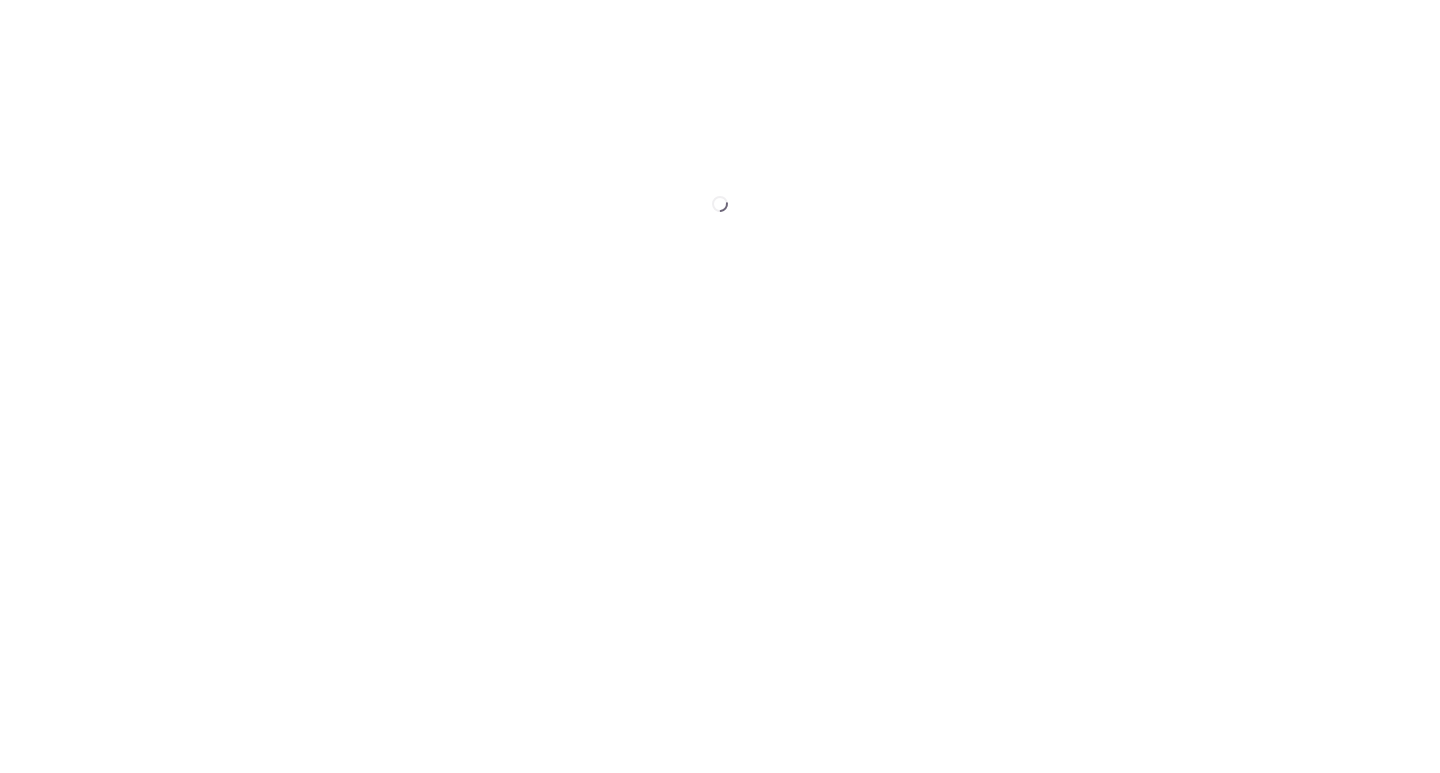 scroll, scrollTop: 0, scrollLeft: 0, axis: both 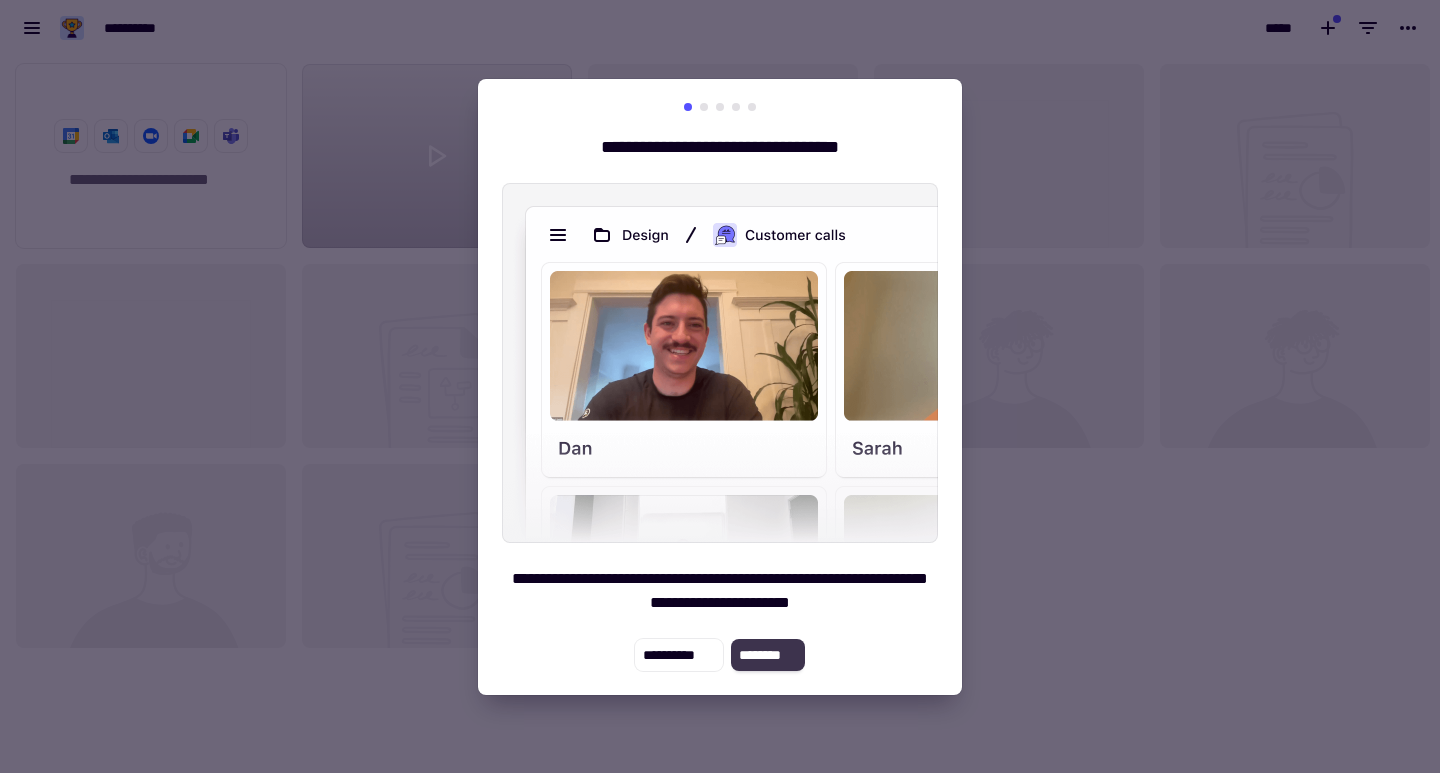 click on "********" 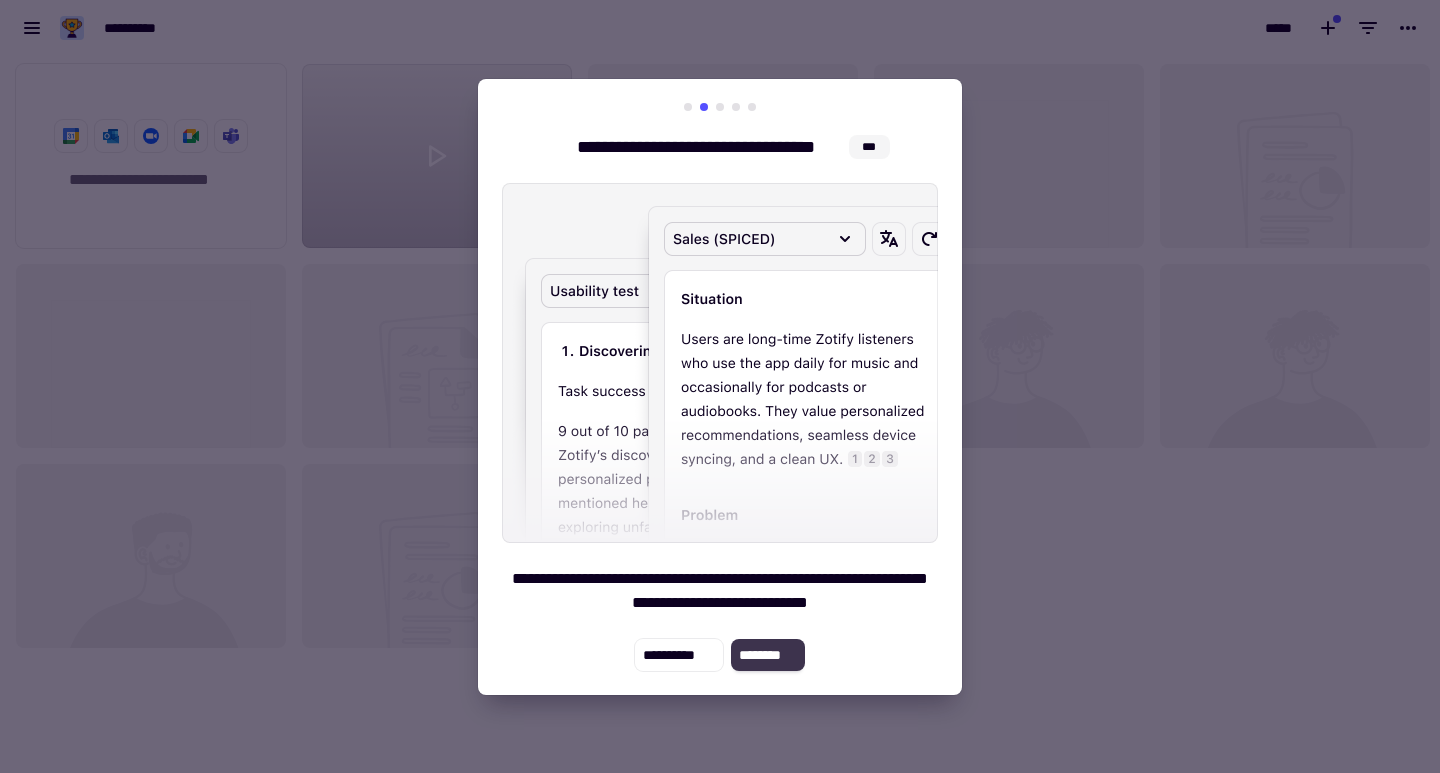 click on "********" 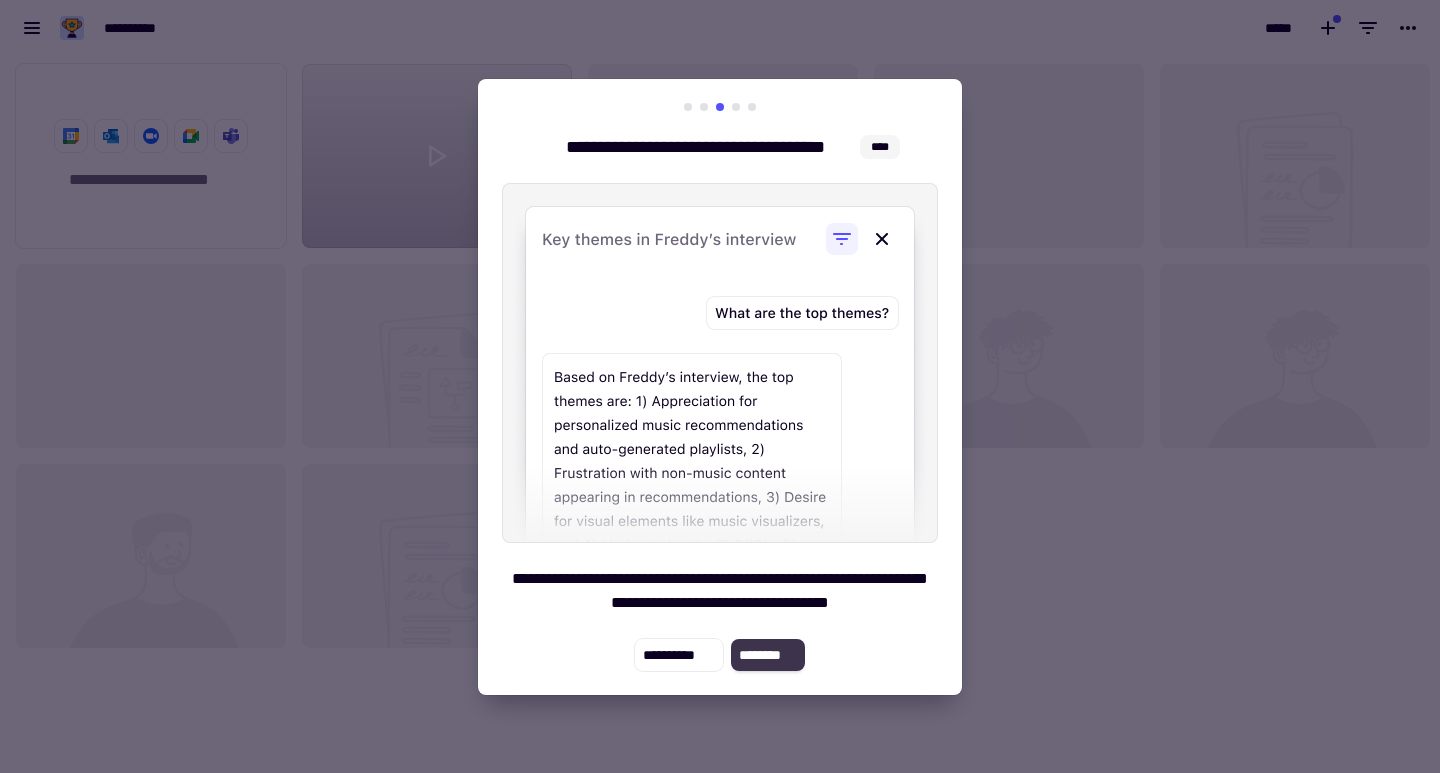 click on "********" 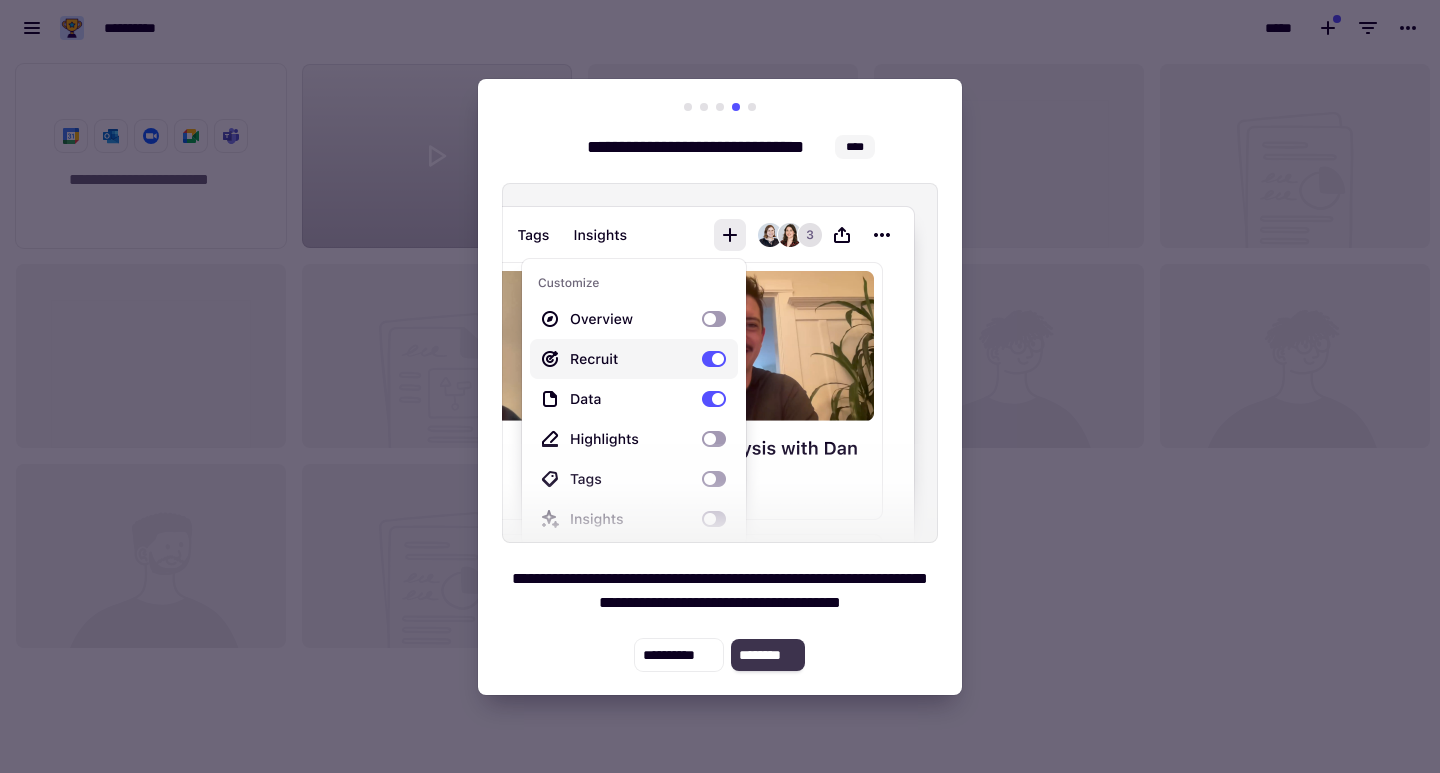 click on "********" 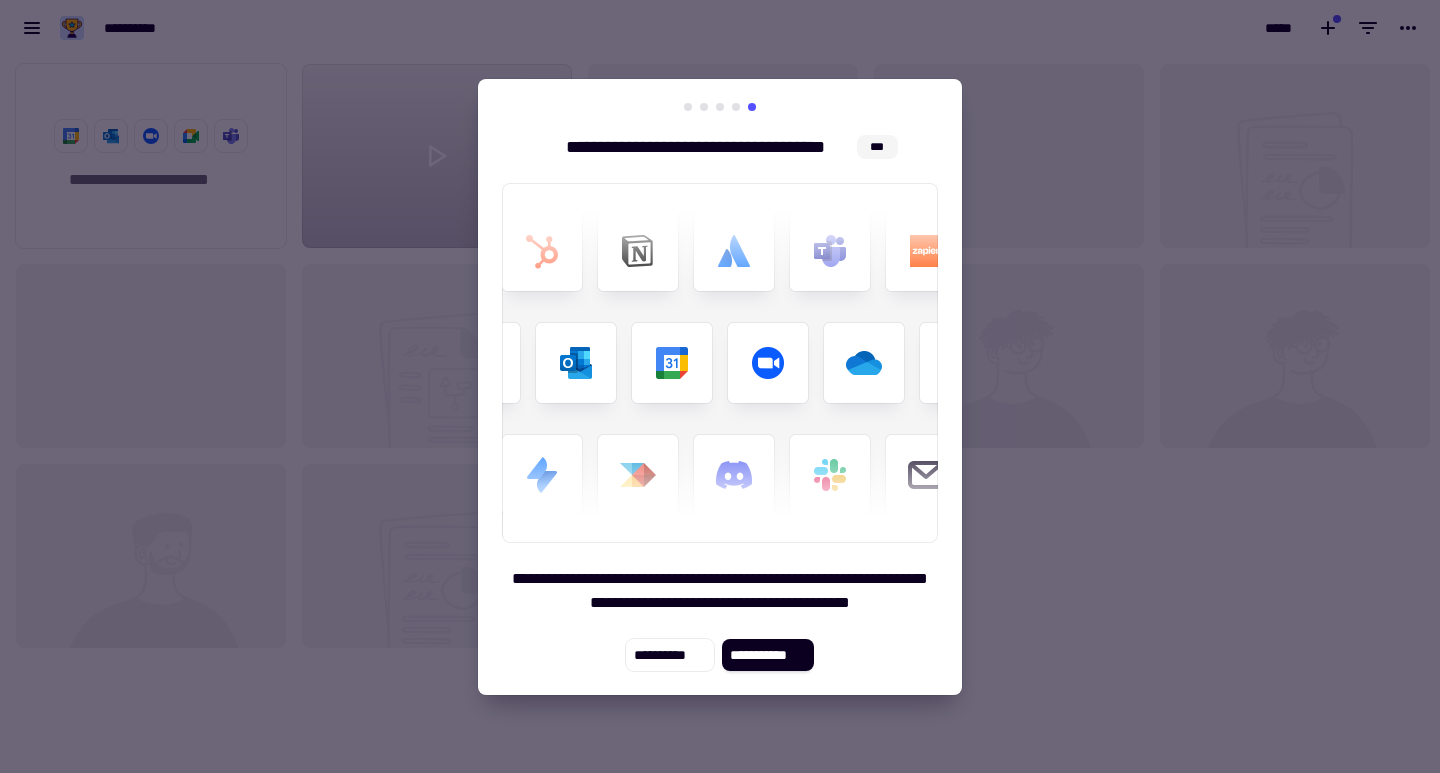 click at bounding box center [720, 386] 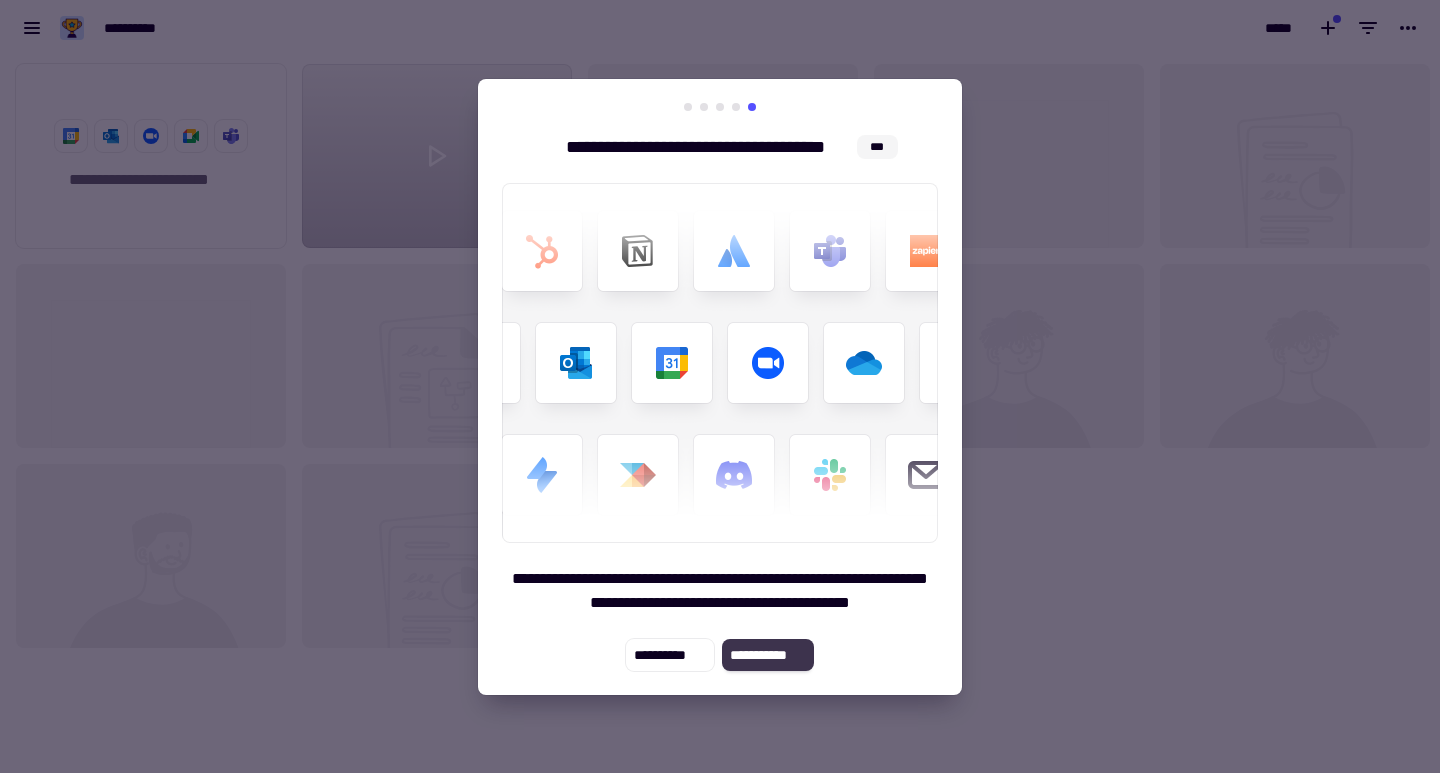 click on "**********" 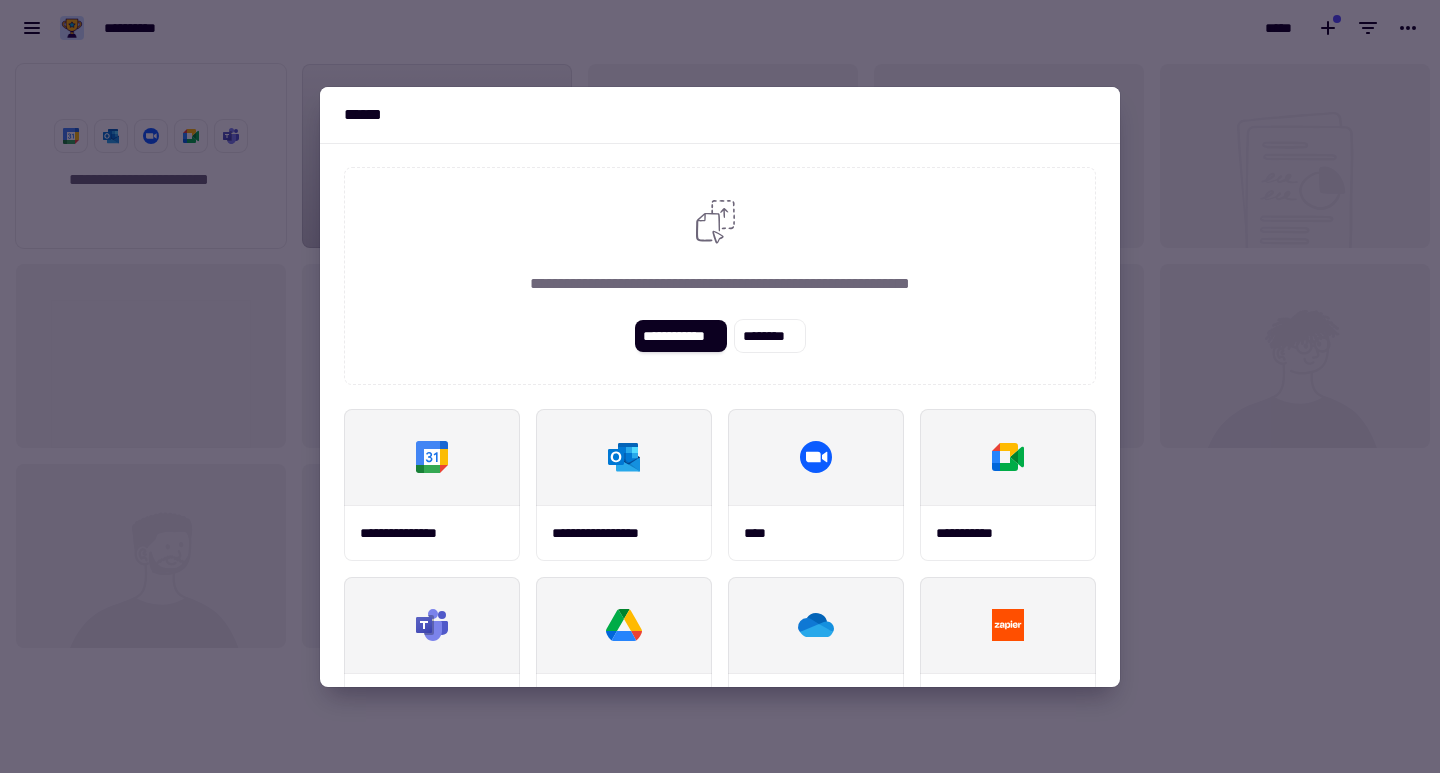 click at bounding box center (720, 386) 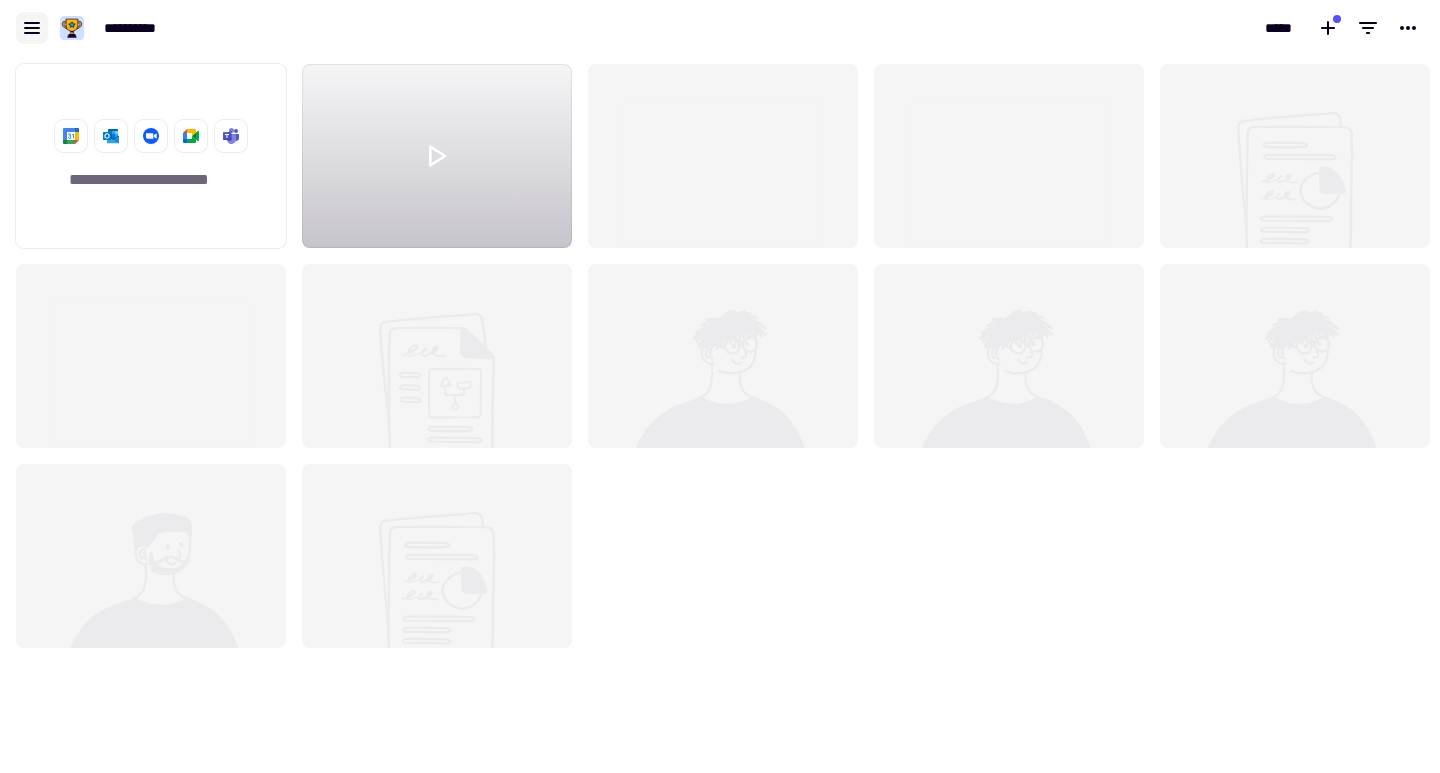 click 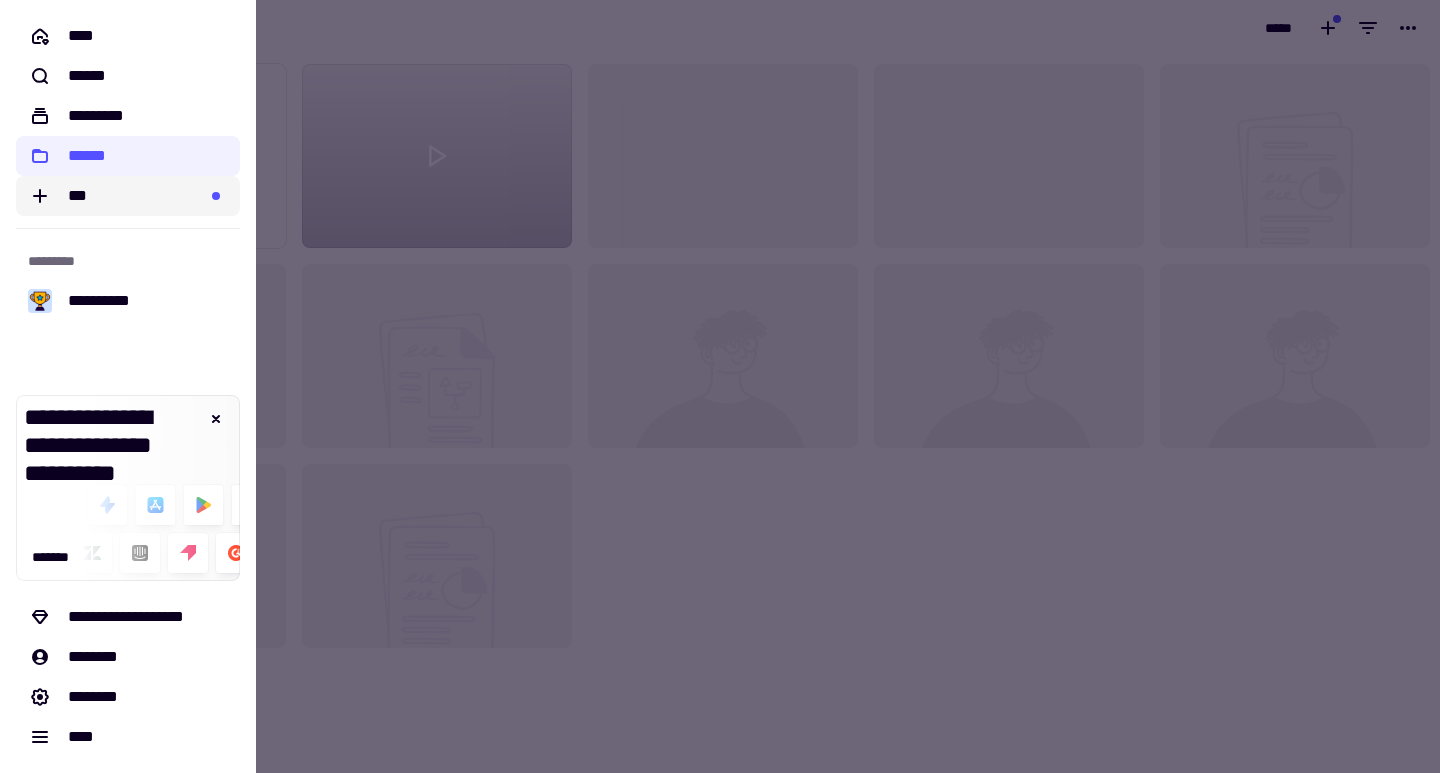 click on "***" 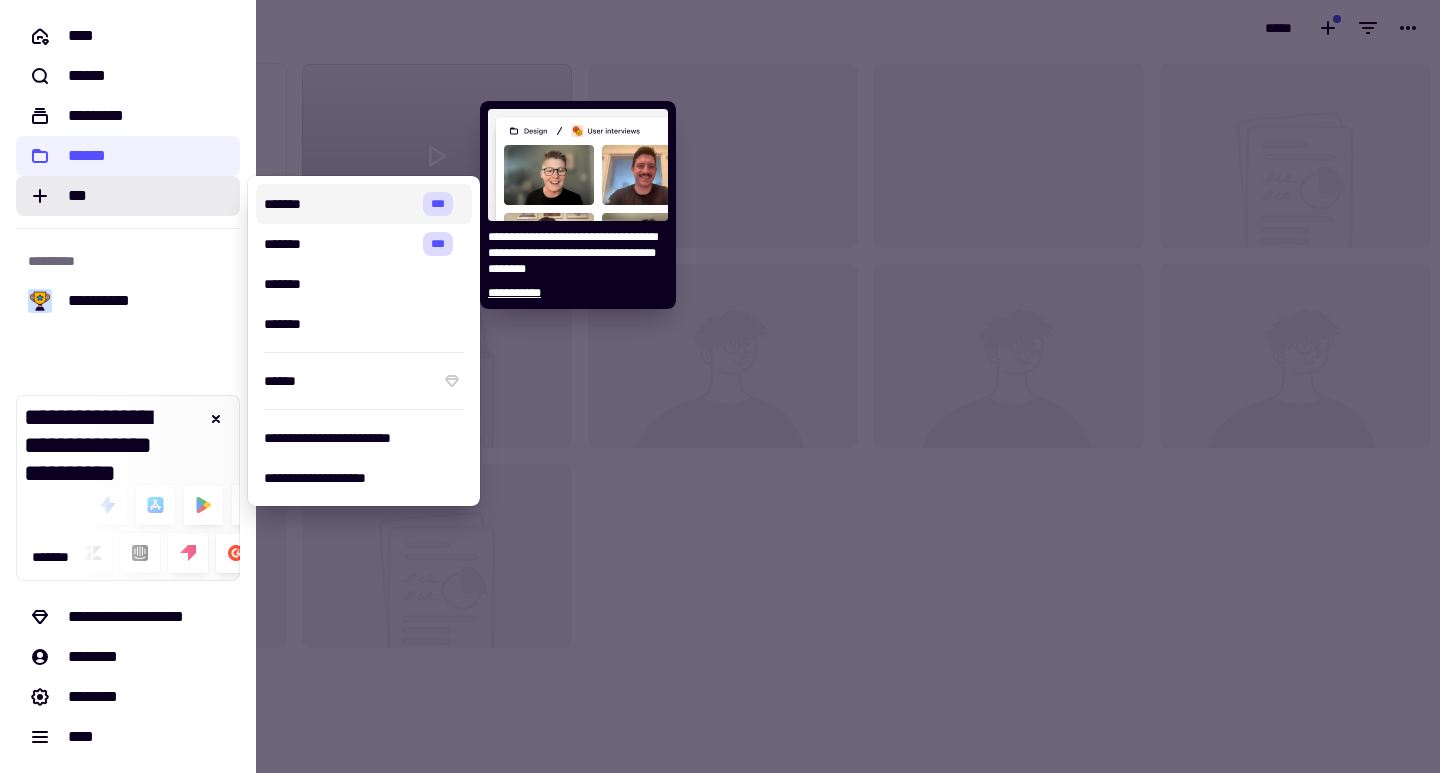 click on "*******" at bounding box center [339, 204] 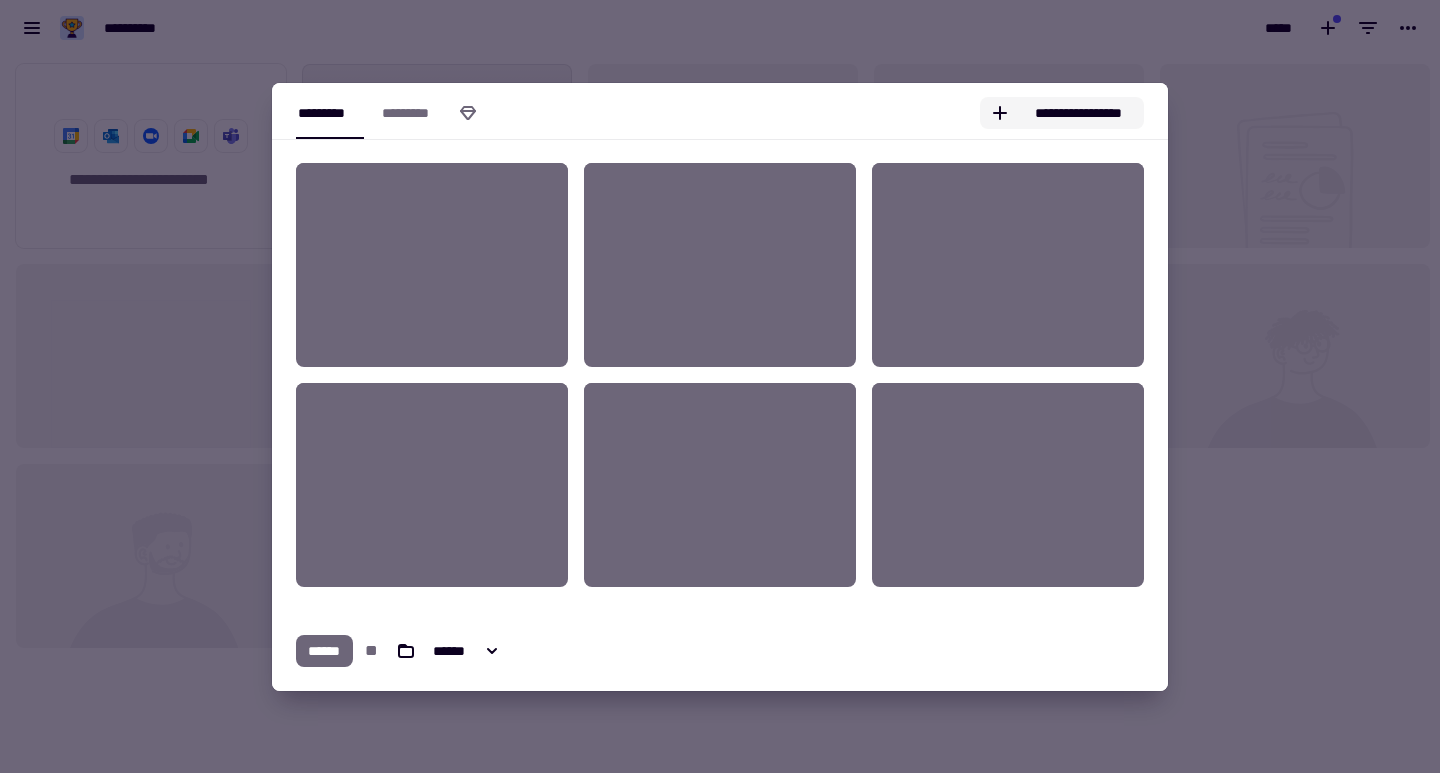 click on "**********" 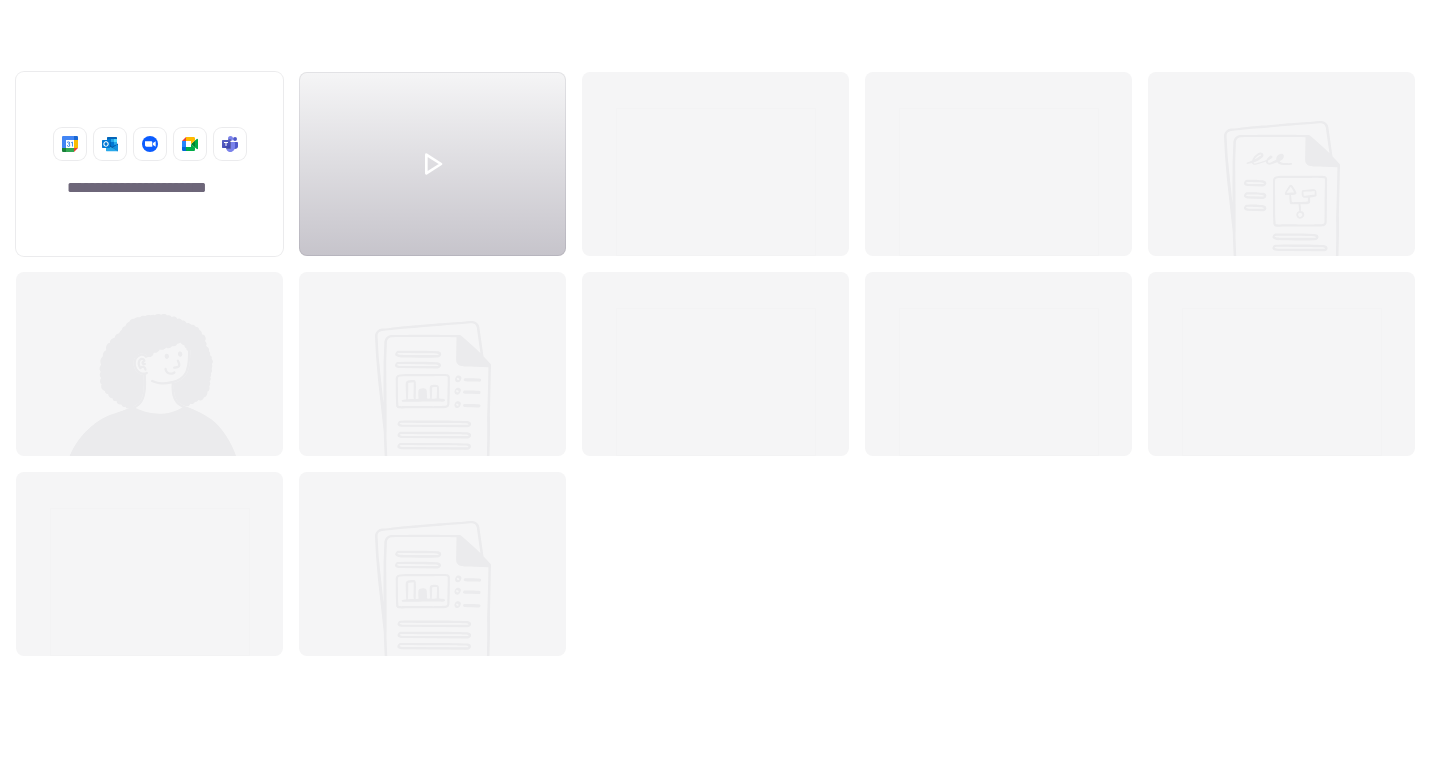 scroll, scrollTop: 16, scrollLeft: 16, axis: both 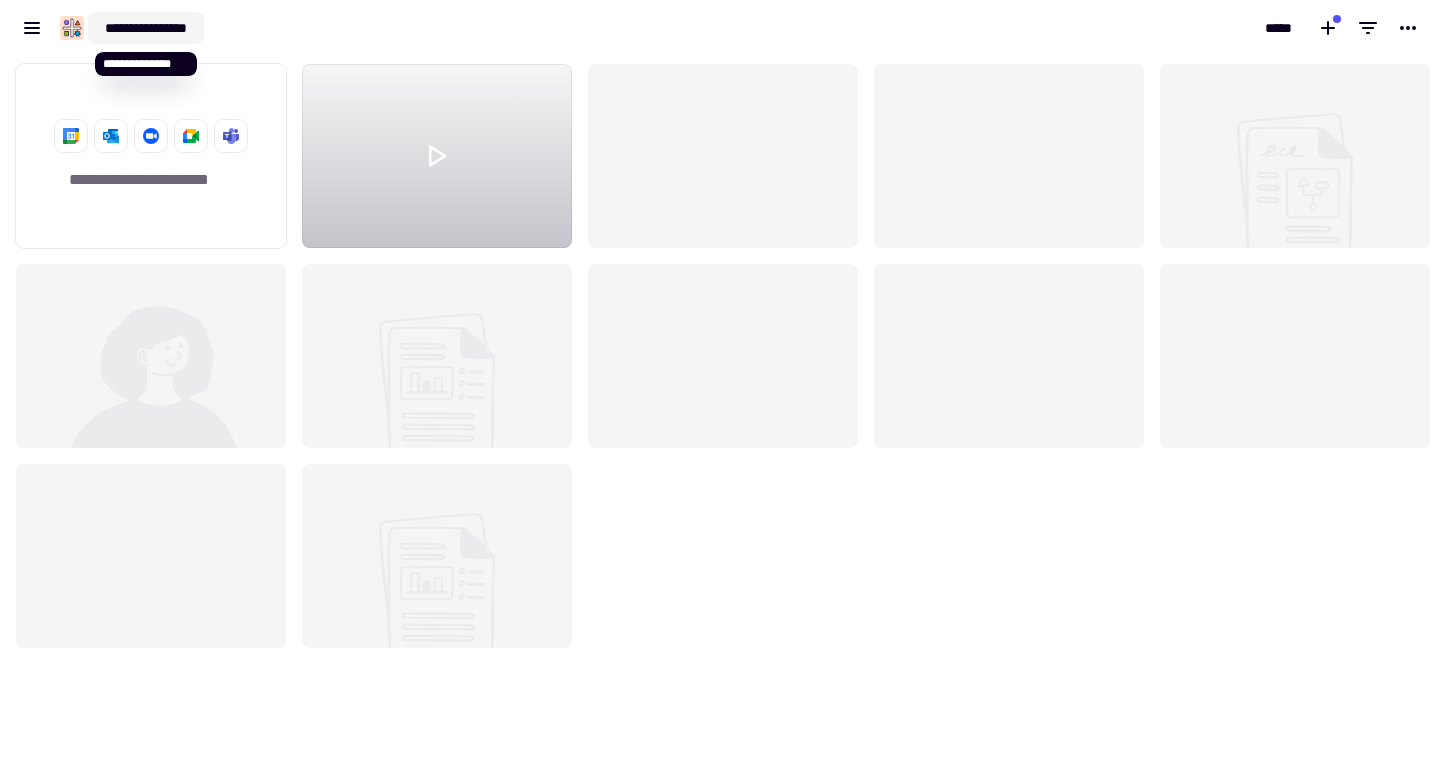 click on "**********" at bounding box center [146, 28] 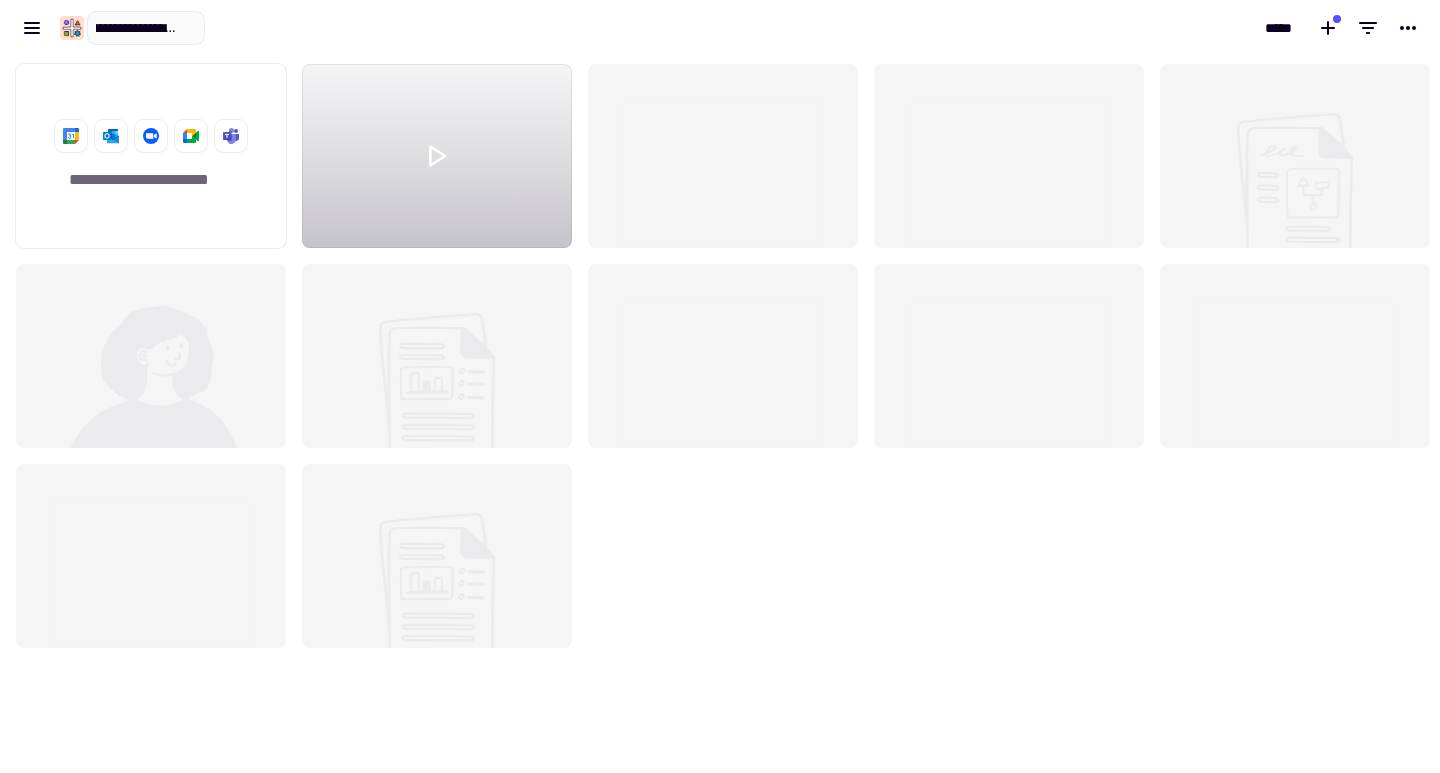 scroll, scrollTop: 0, scrollLeft: 98, axis: horizontal 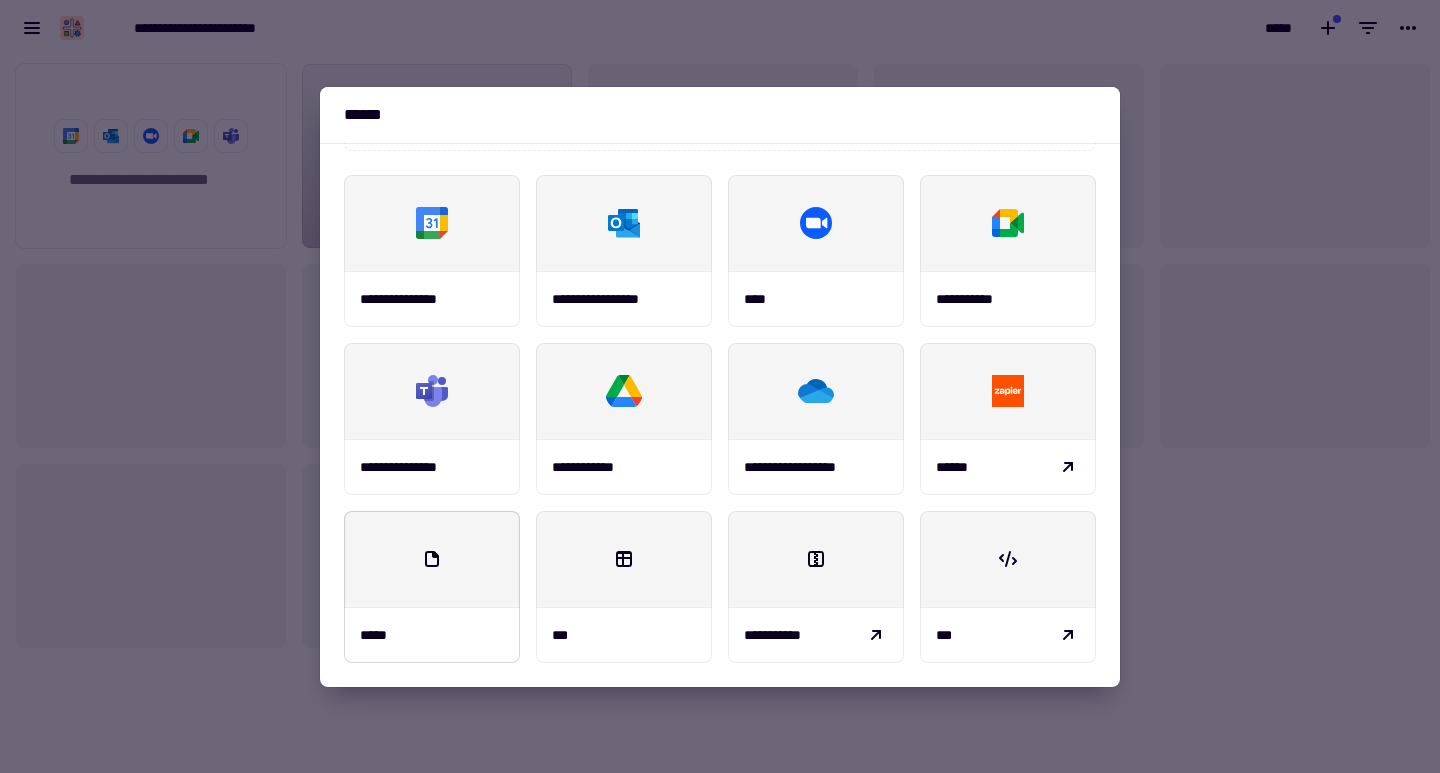 click 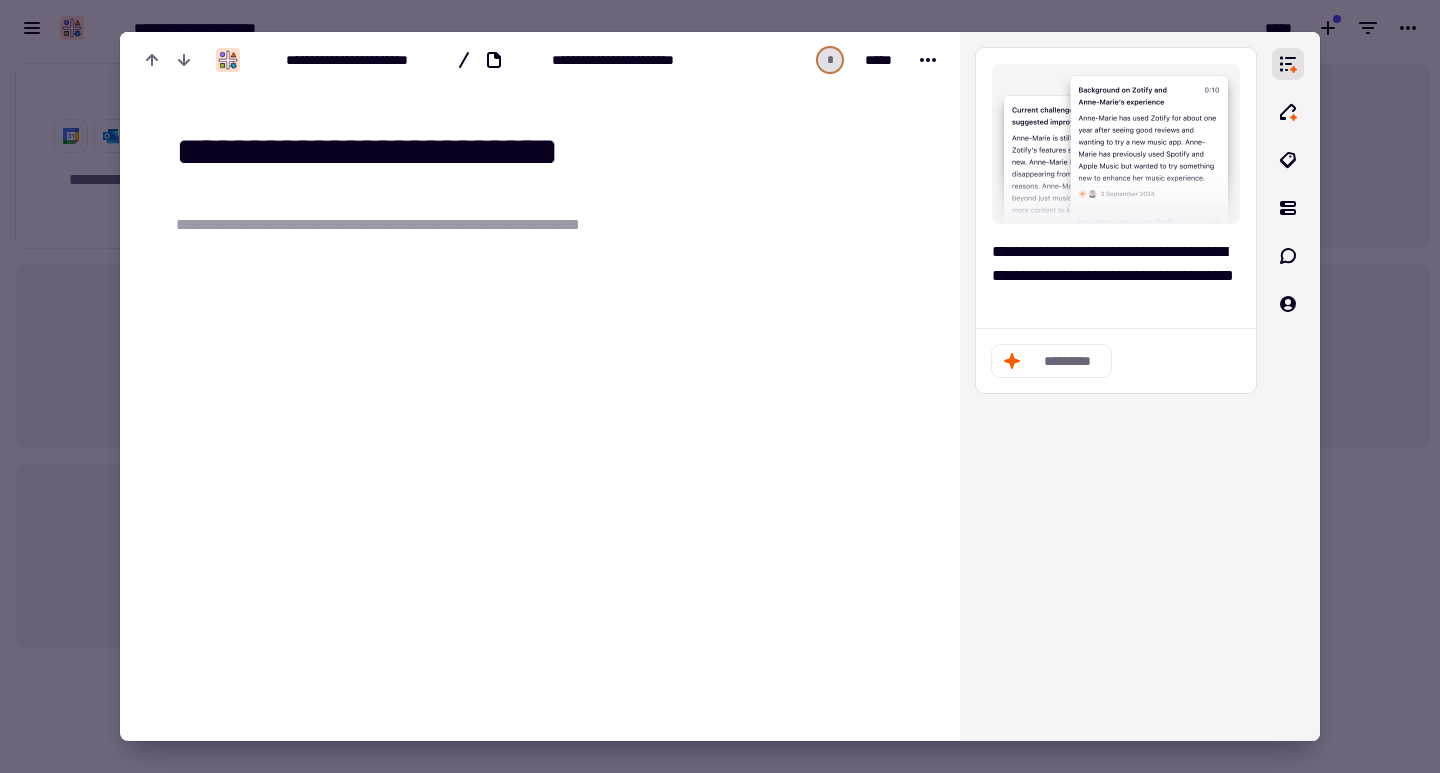 type on "**********" 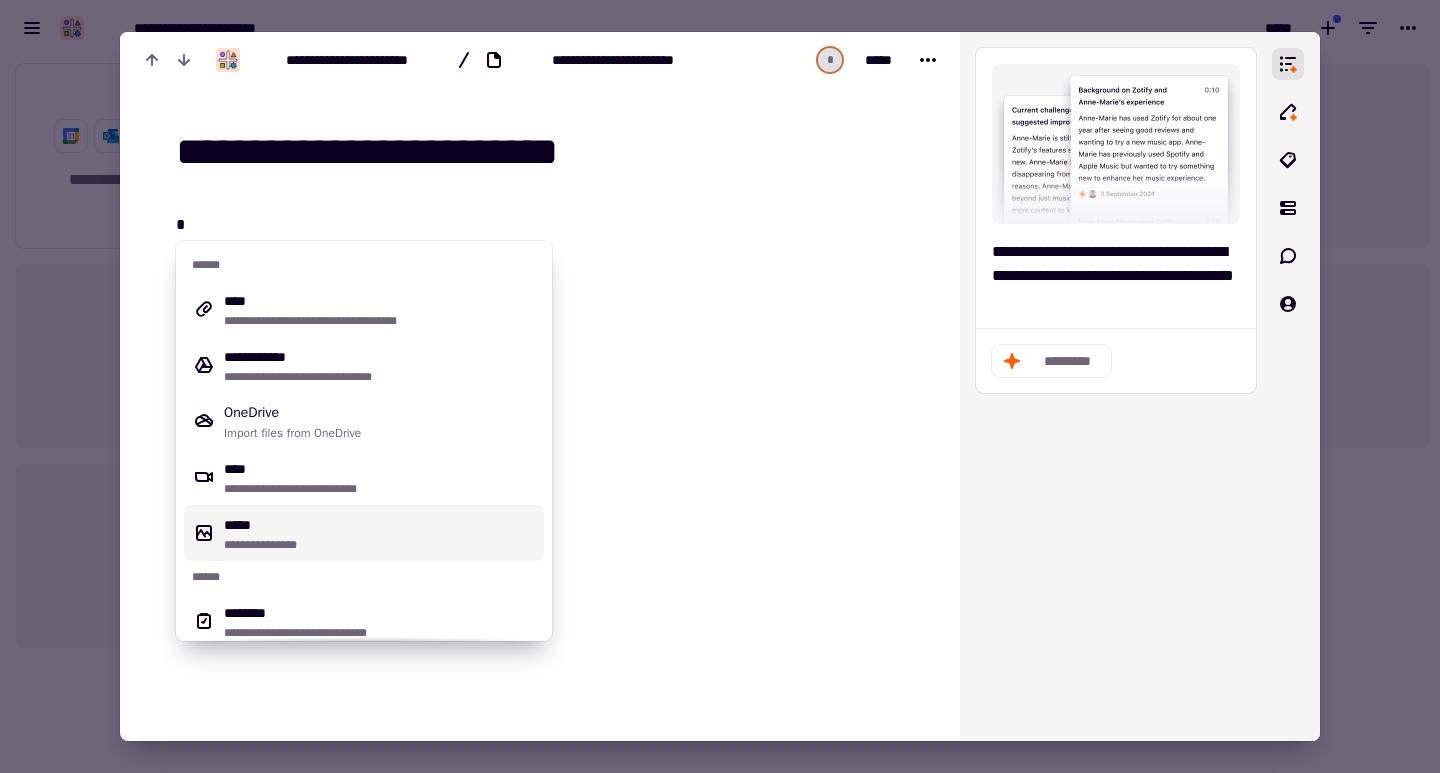 click on "**********" at bounding box center [380, 533] 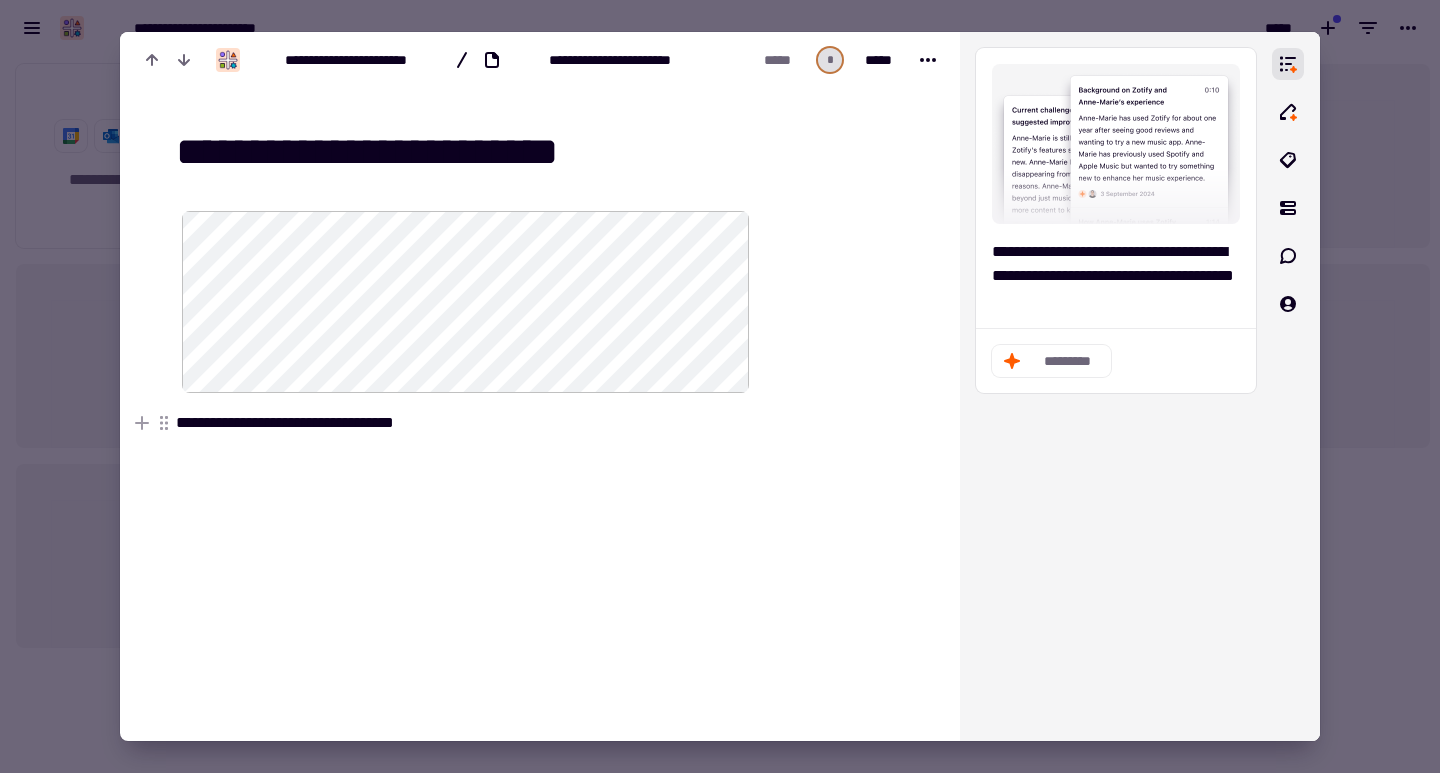 click on "**********" at bounding box center (459, 423) 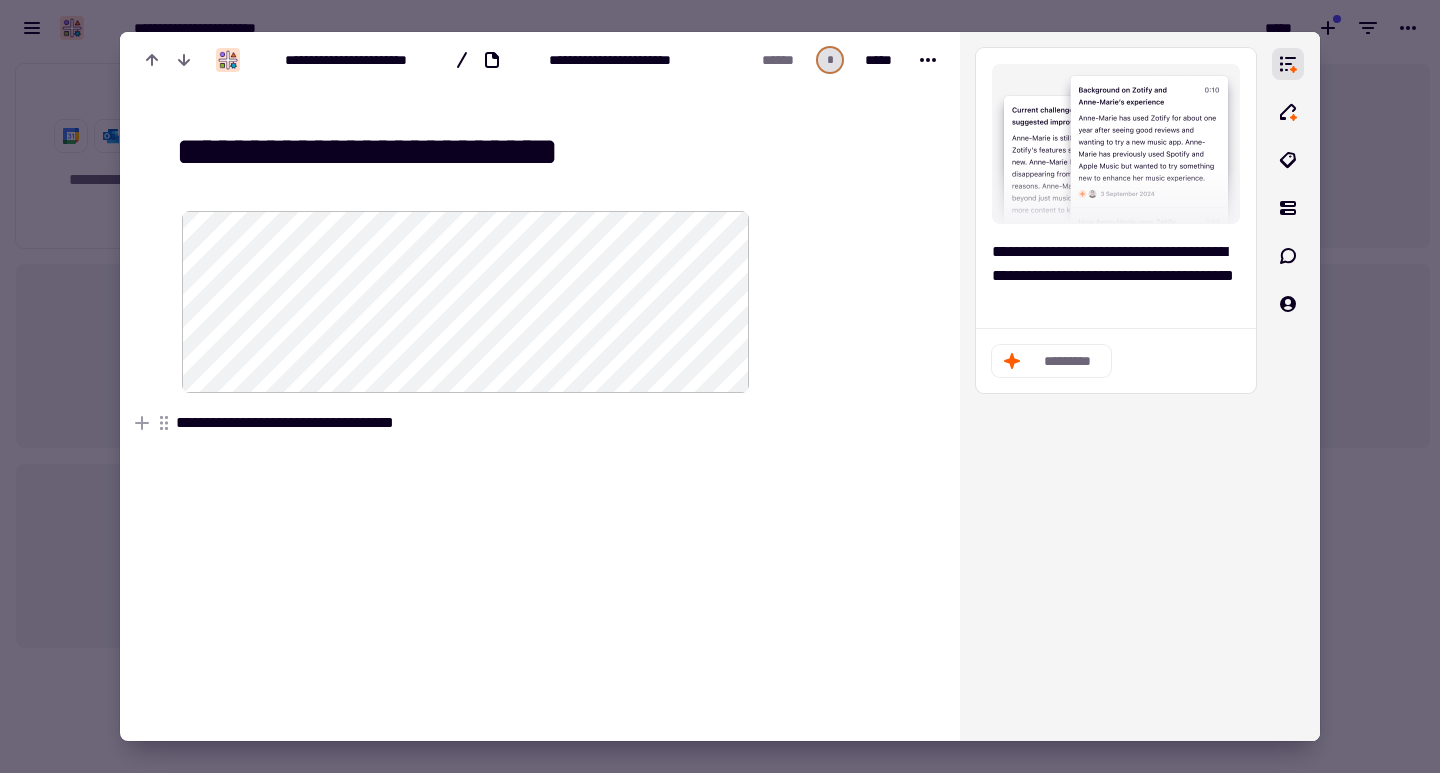 click on "**********" at bounding box center (459, 423) 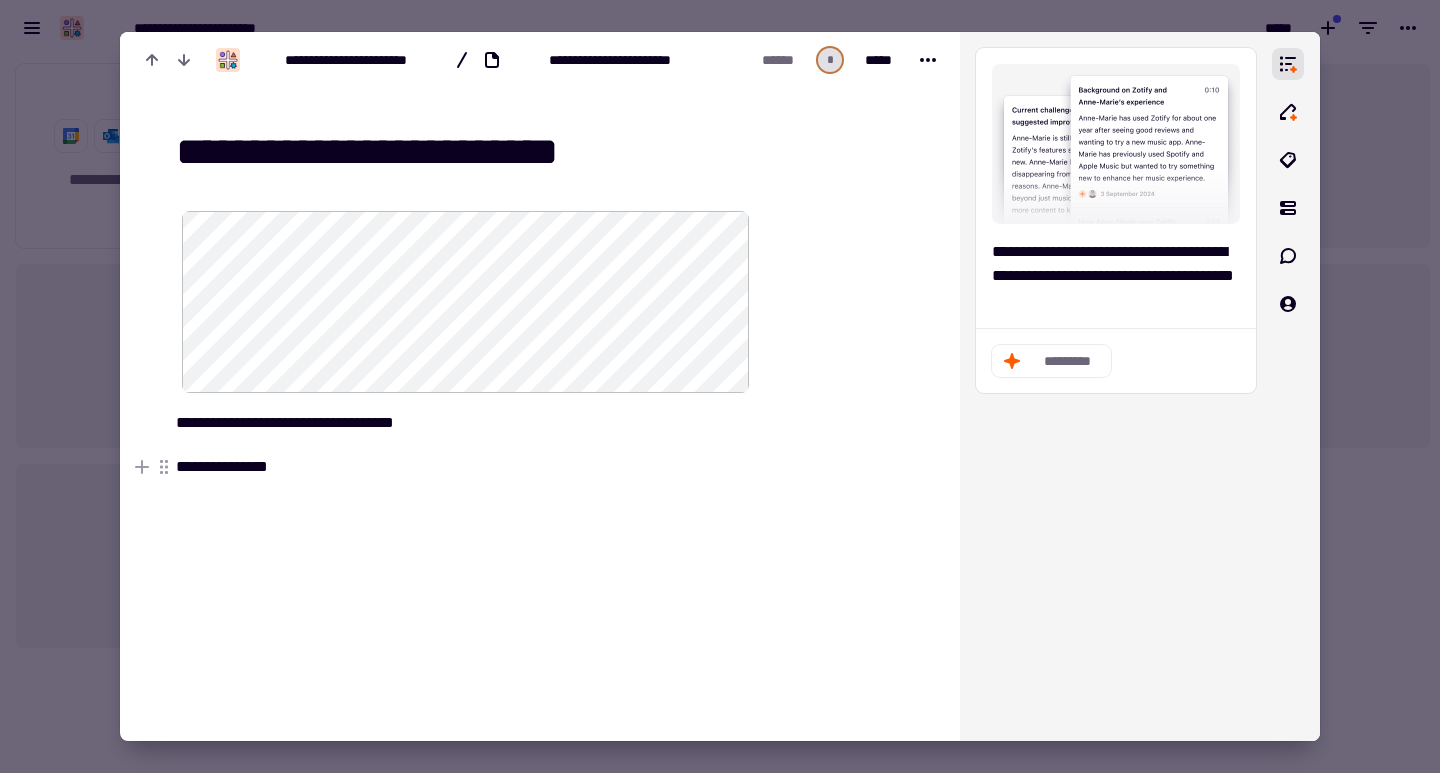 click on "**********" at bounding box center (459, 467) 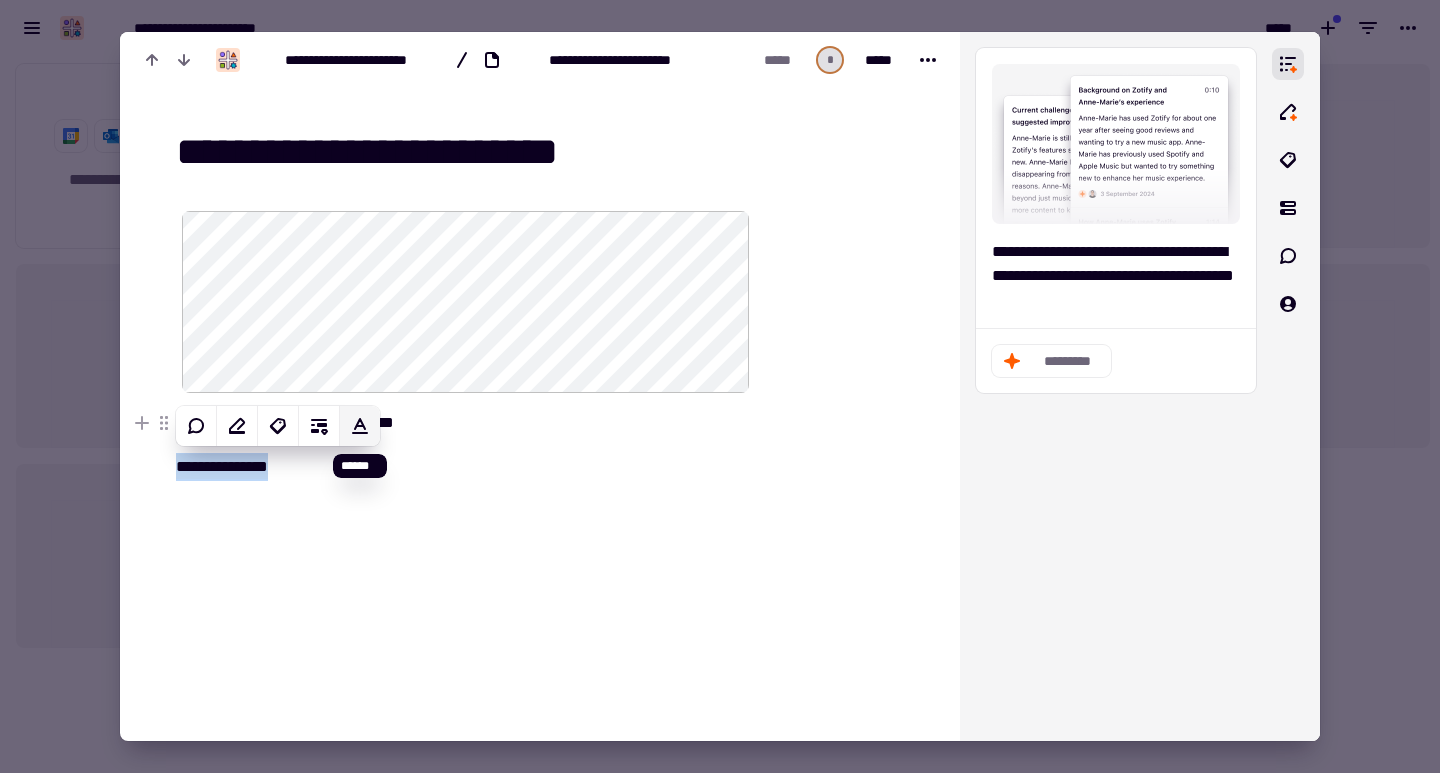 click 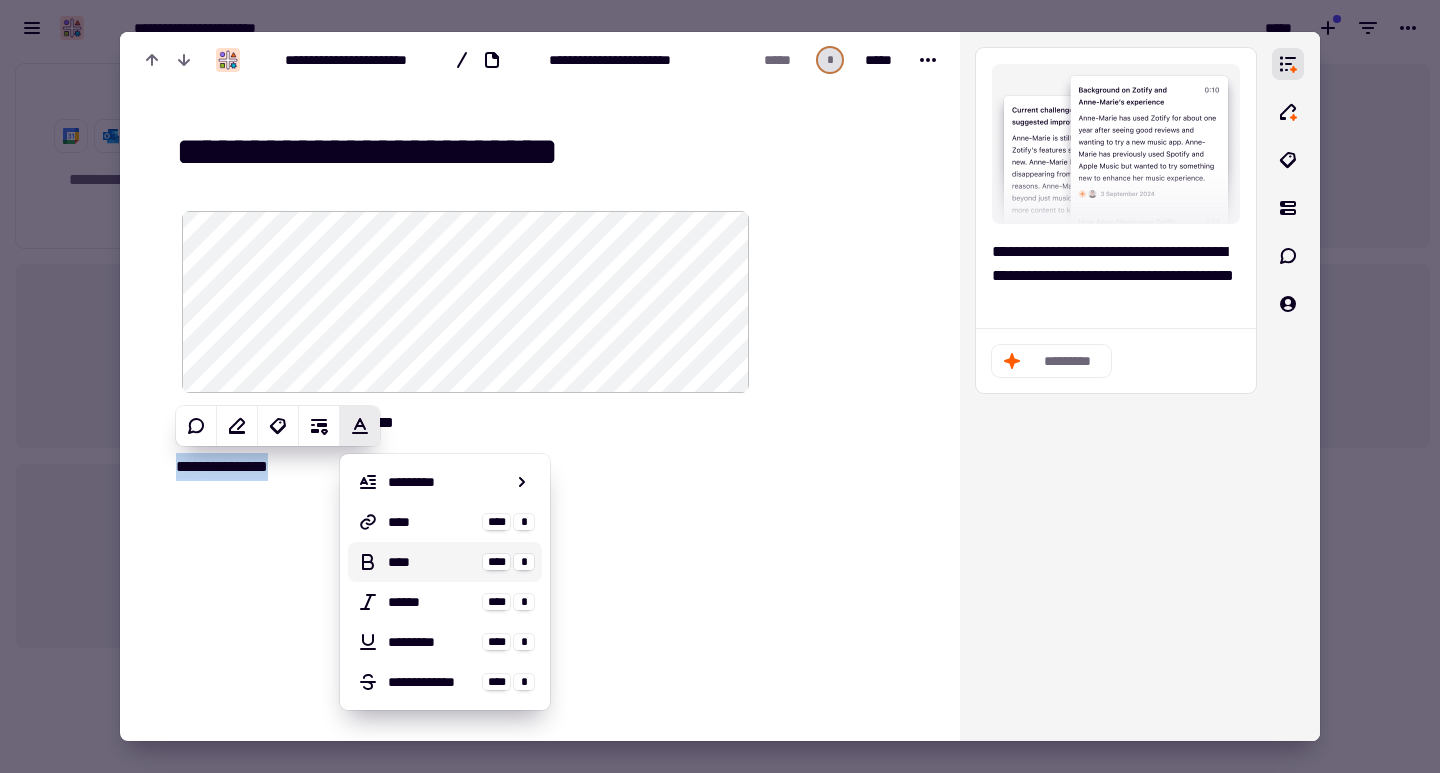 click on "****" at bounding box center [431, 562] 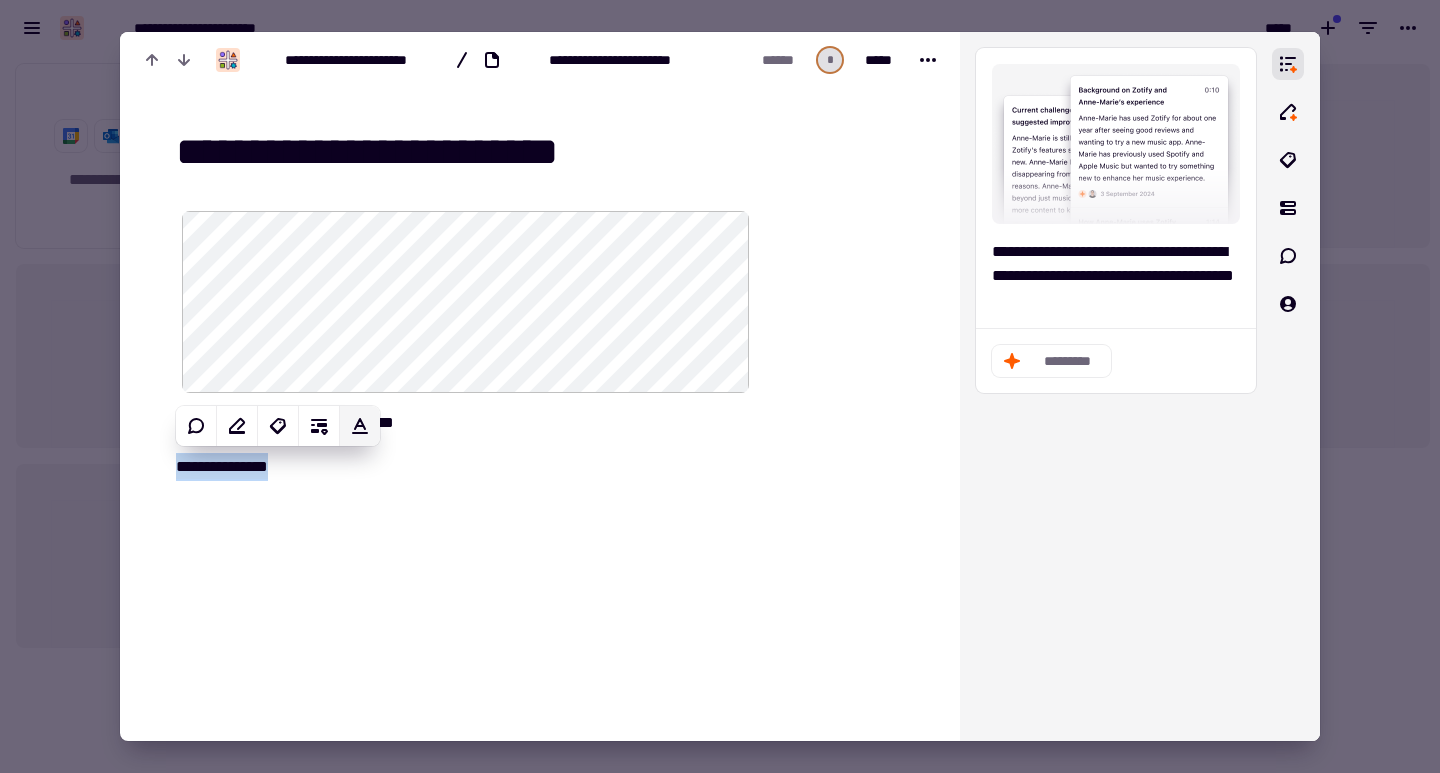 click 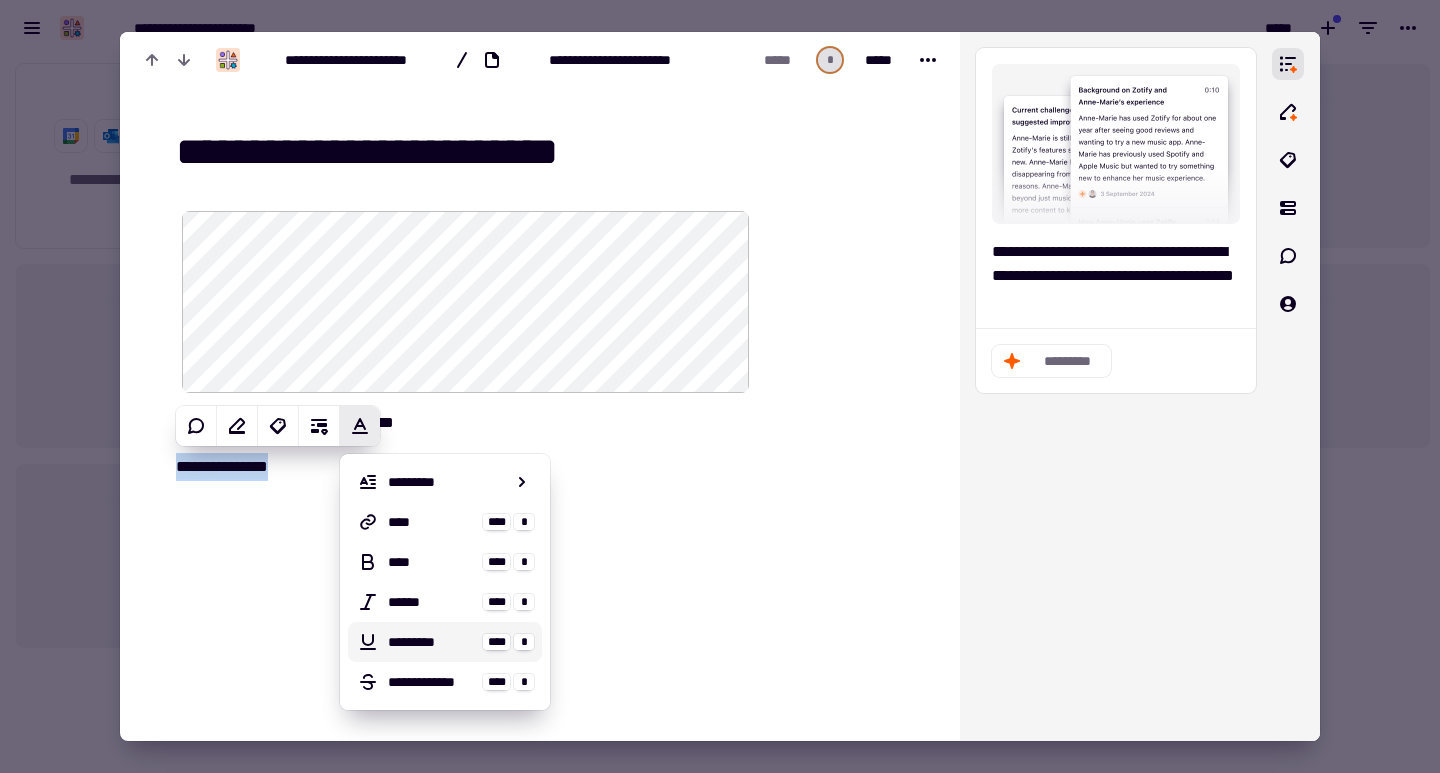 click on "*********" at bounding box center [431, 642] 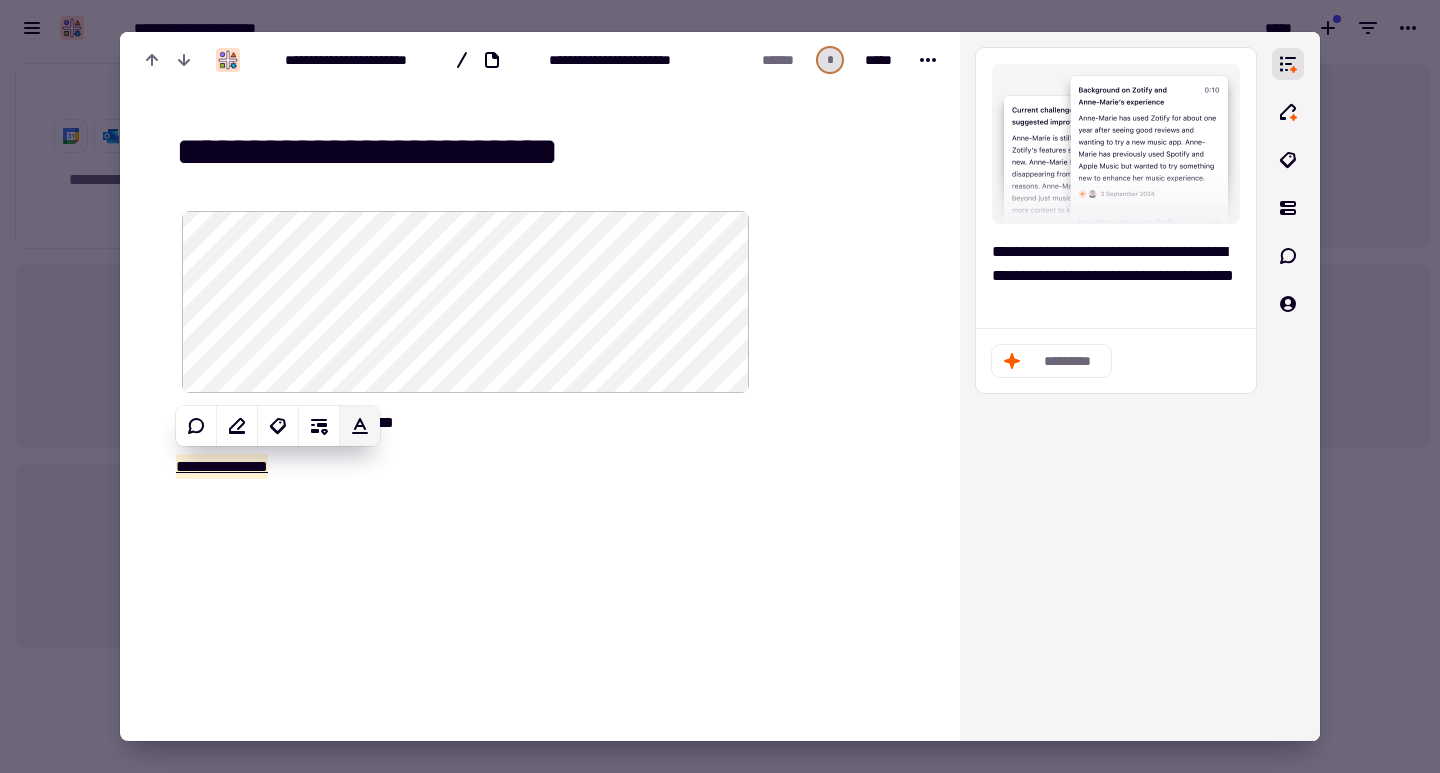 click 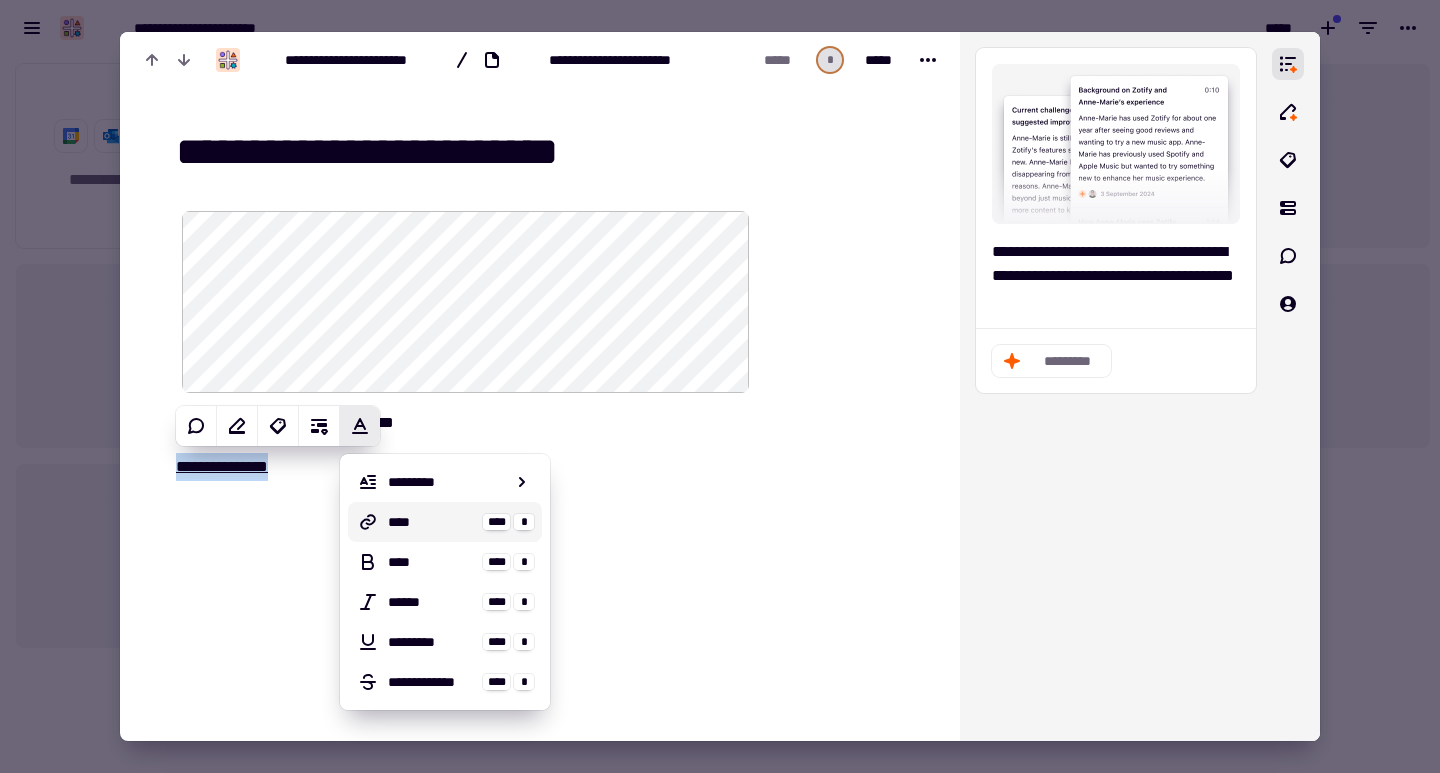 click on "****" at bounding box center (431, 522) 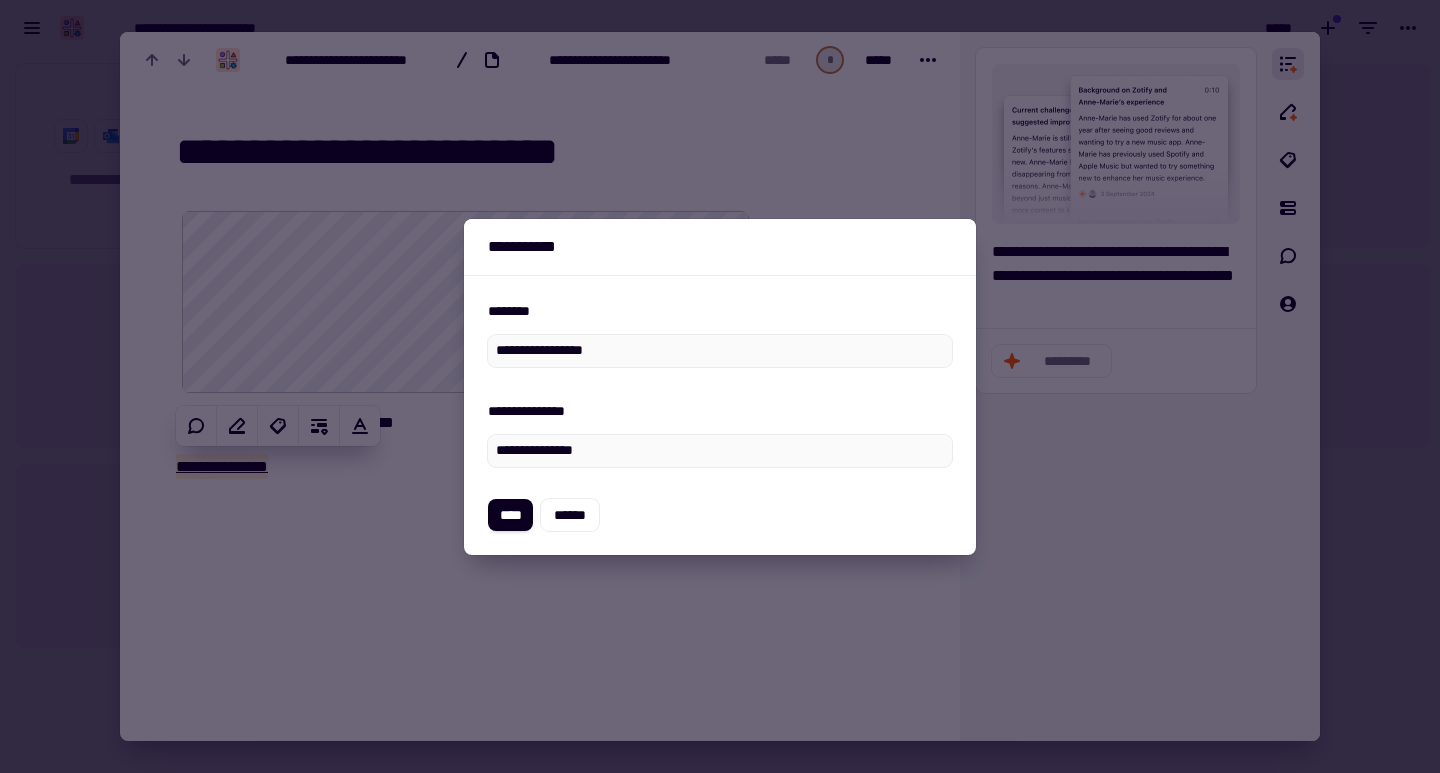 type on "**********" 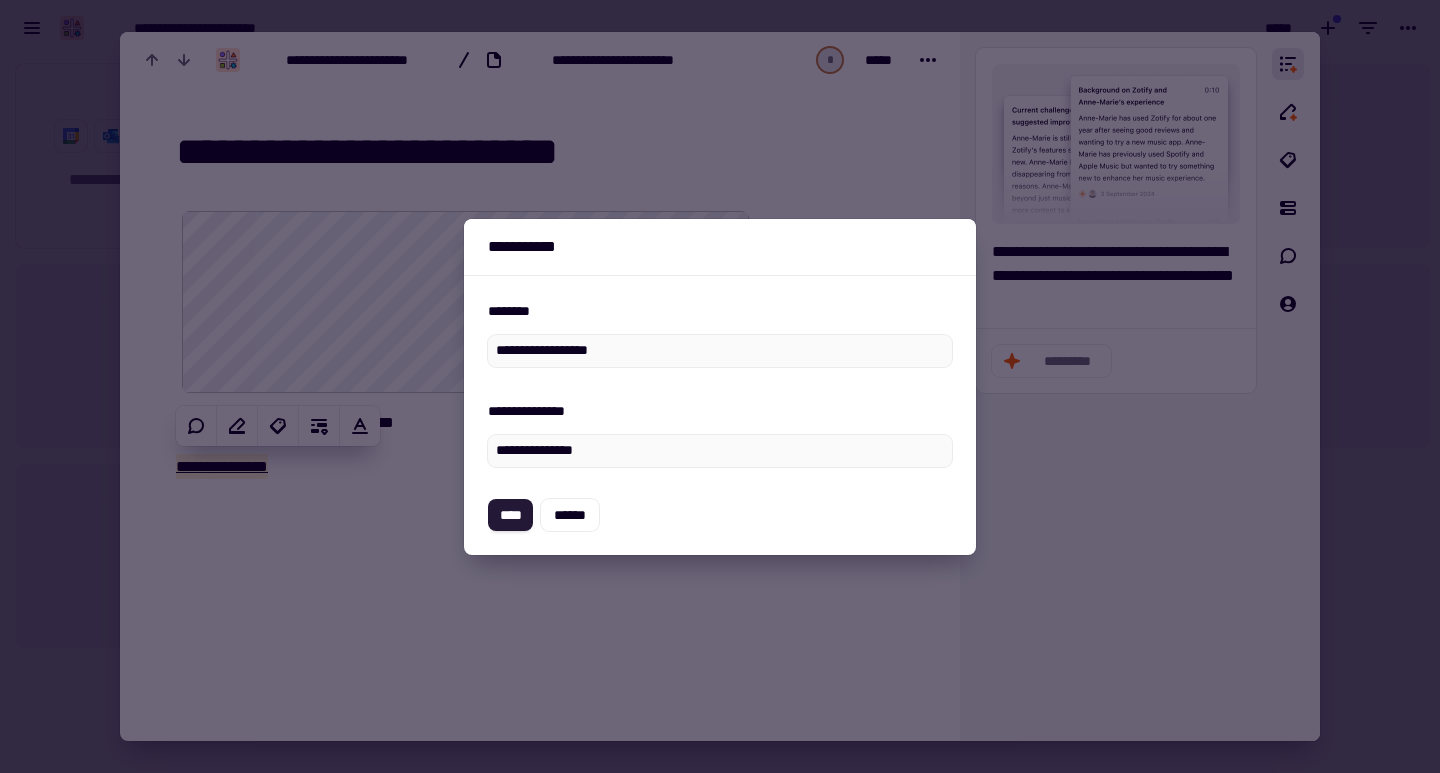 click on "****" 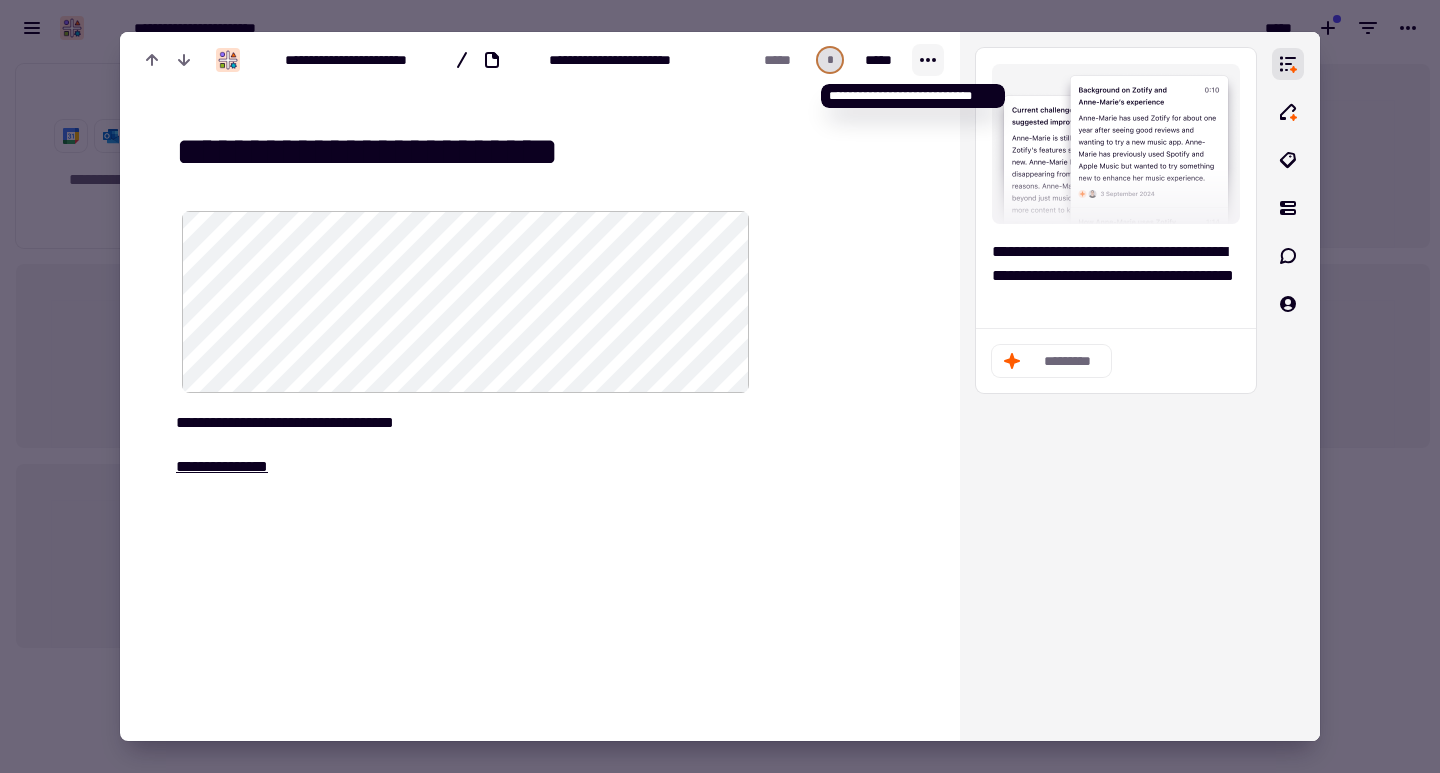 click 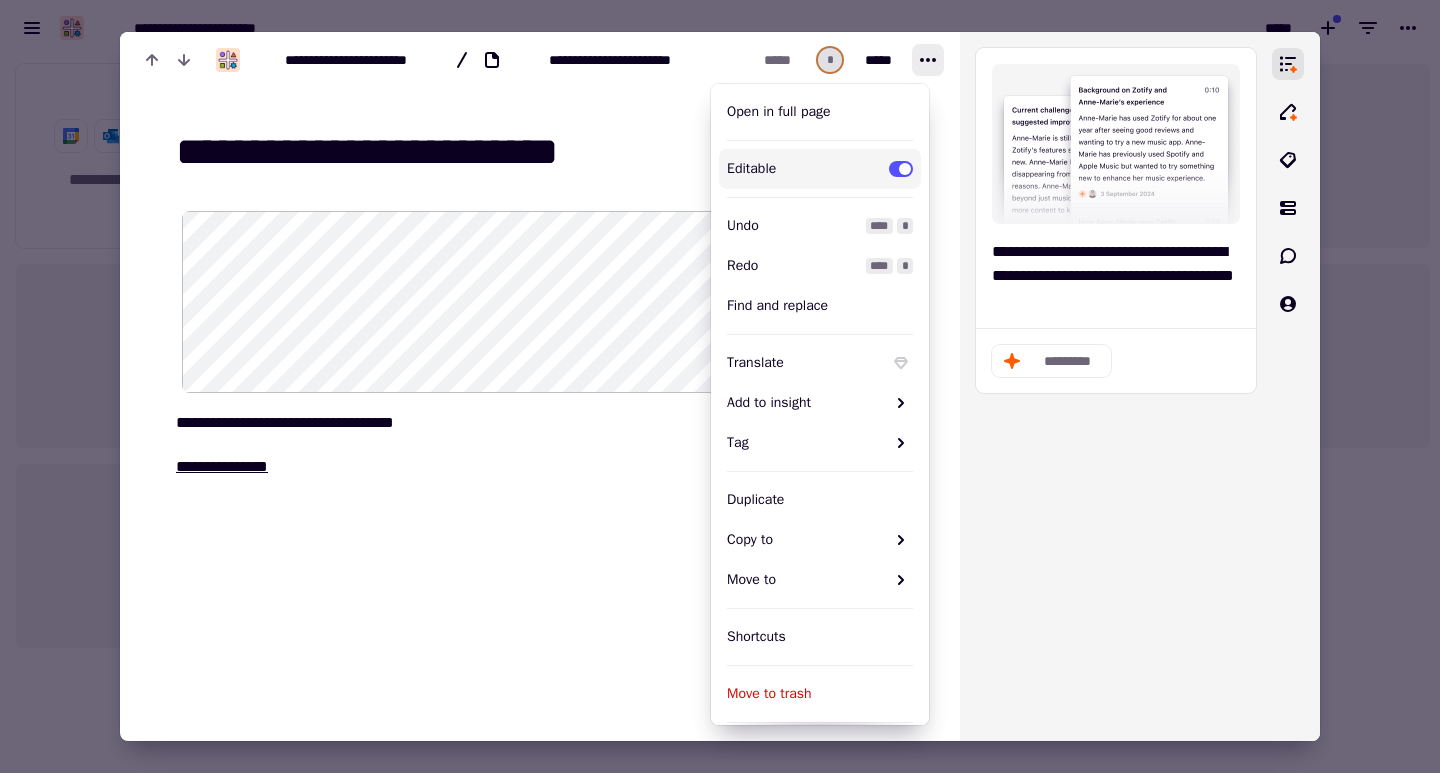 click at bounding box center [901, 169] 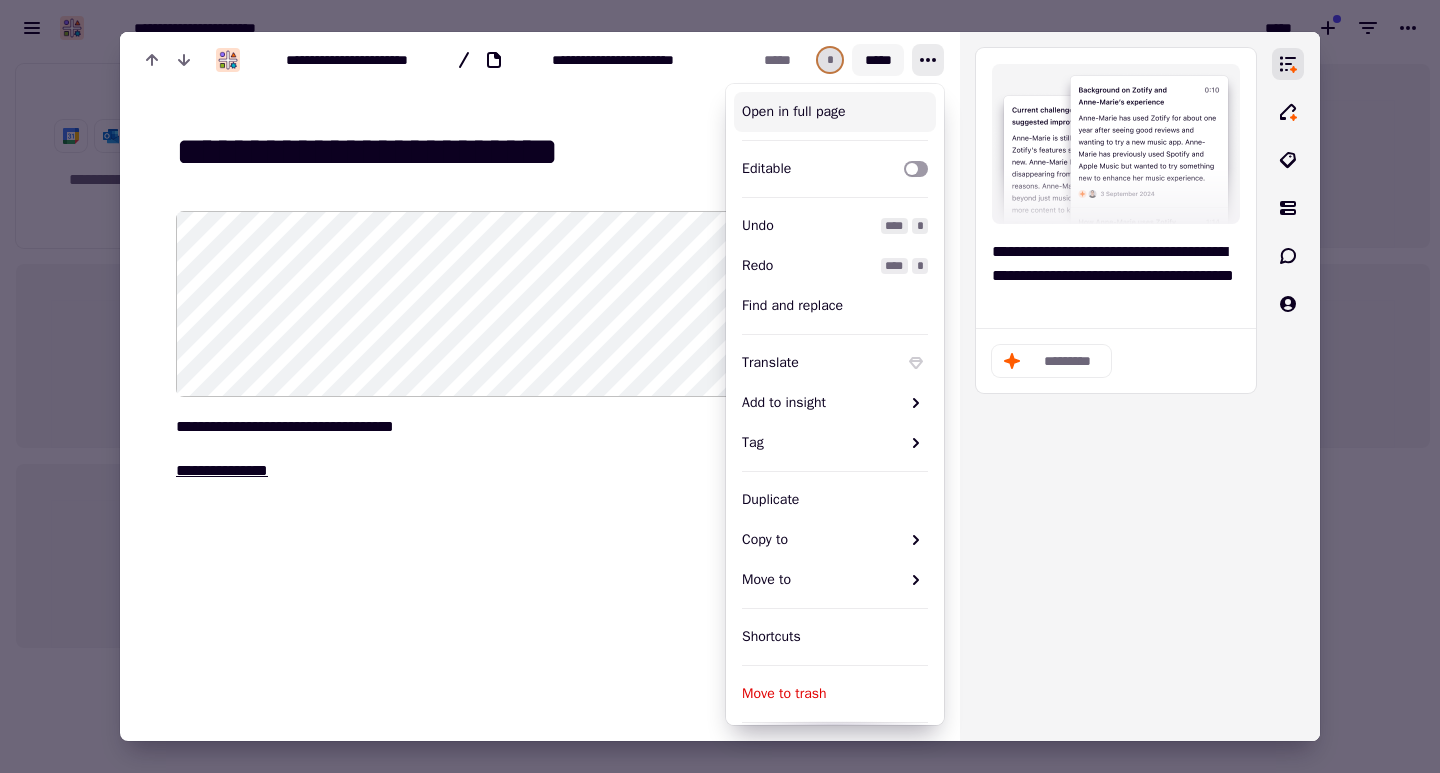 click on "*****" 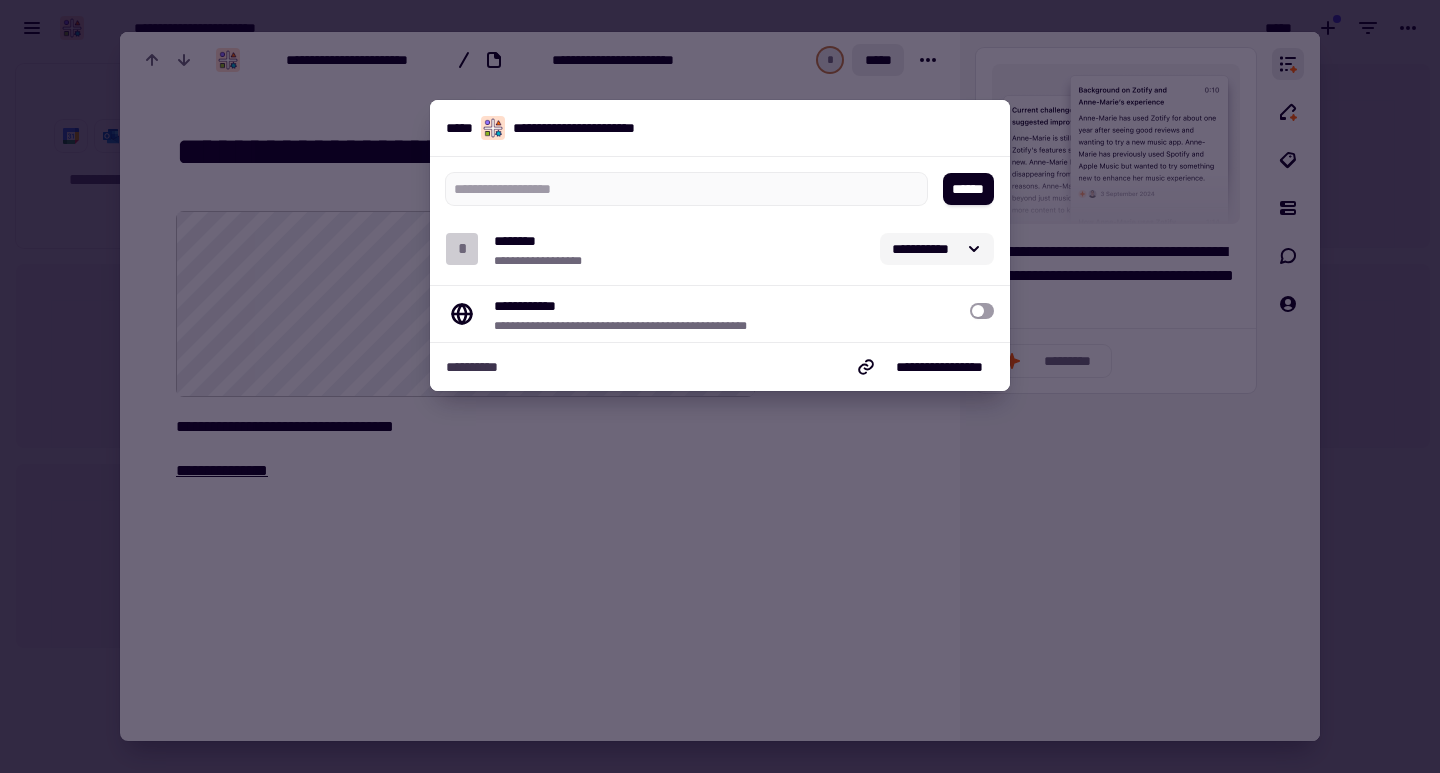 click 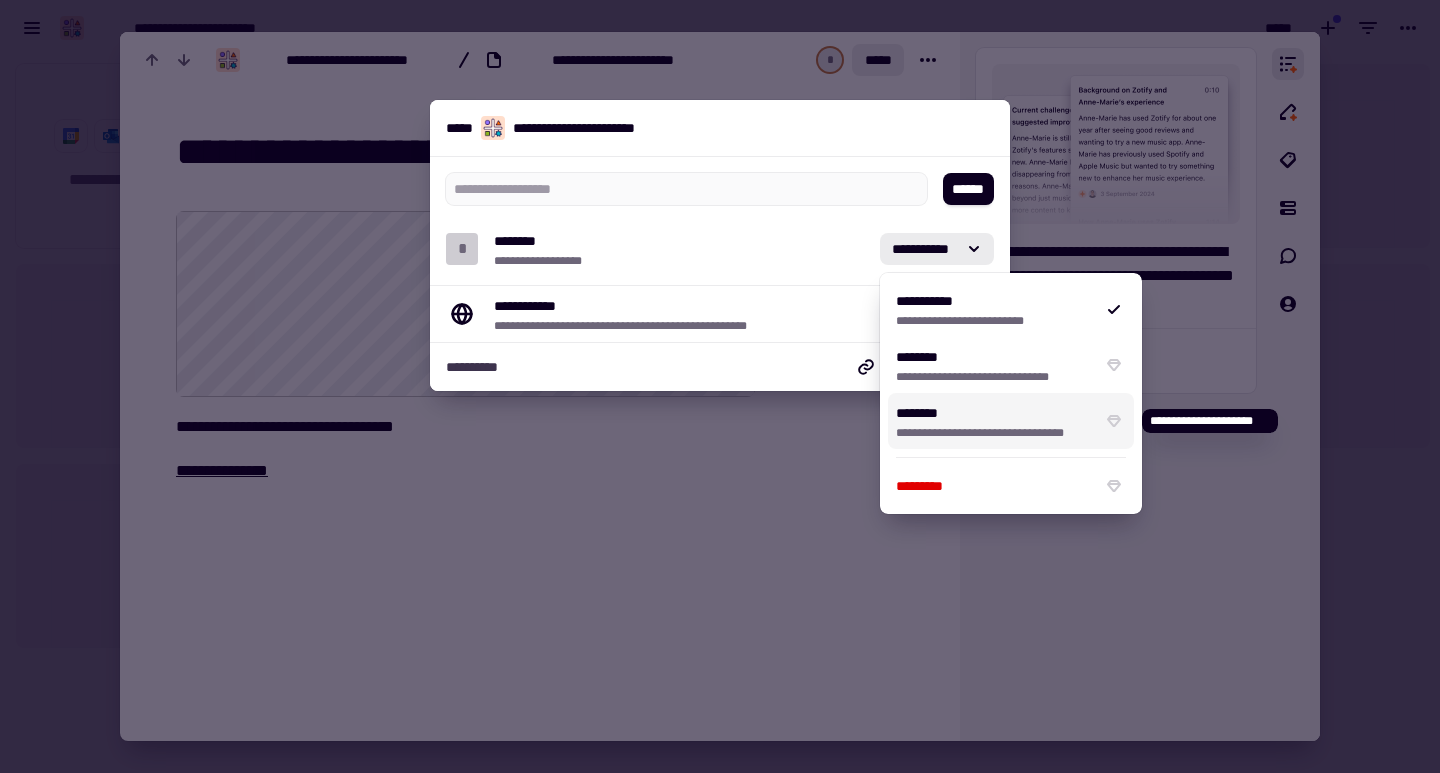 click on "**********" at bounding box center (995, 421) 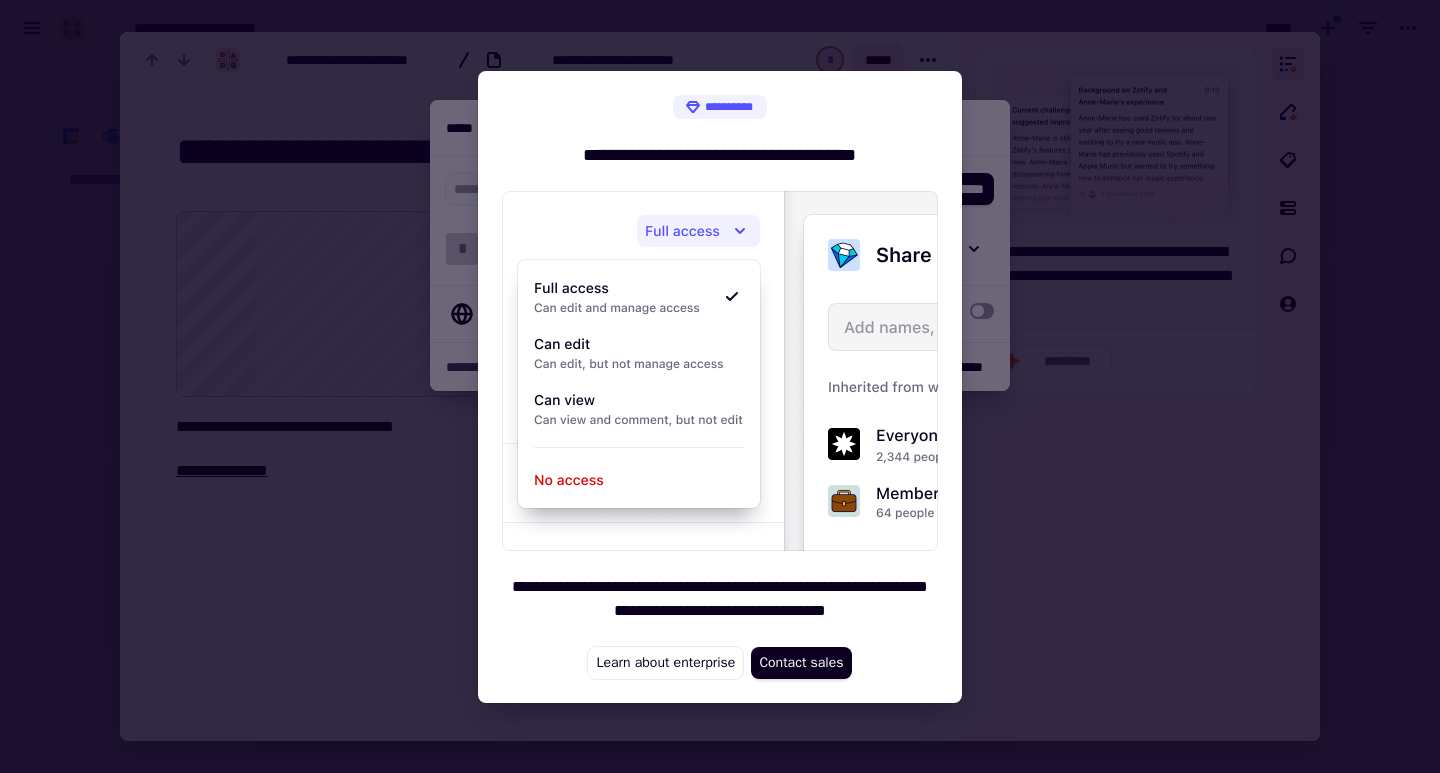click at bounding box center [720, 386] 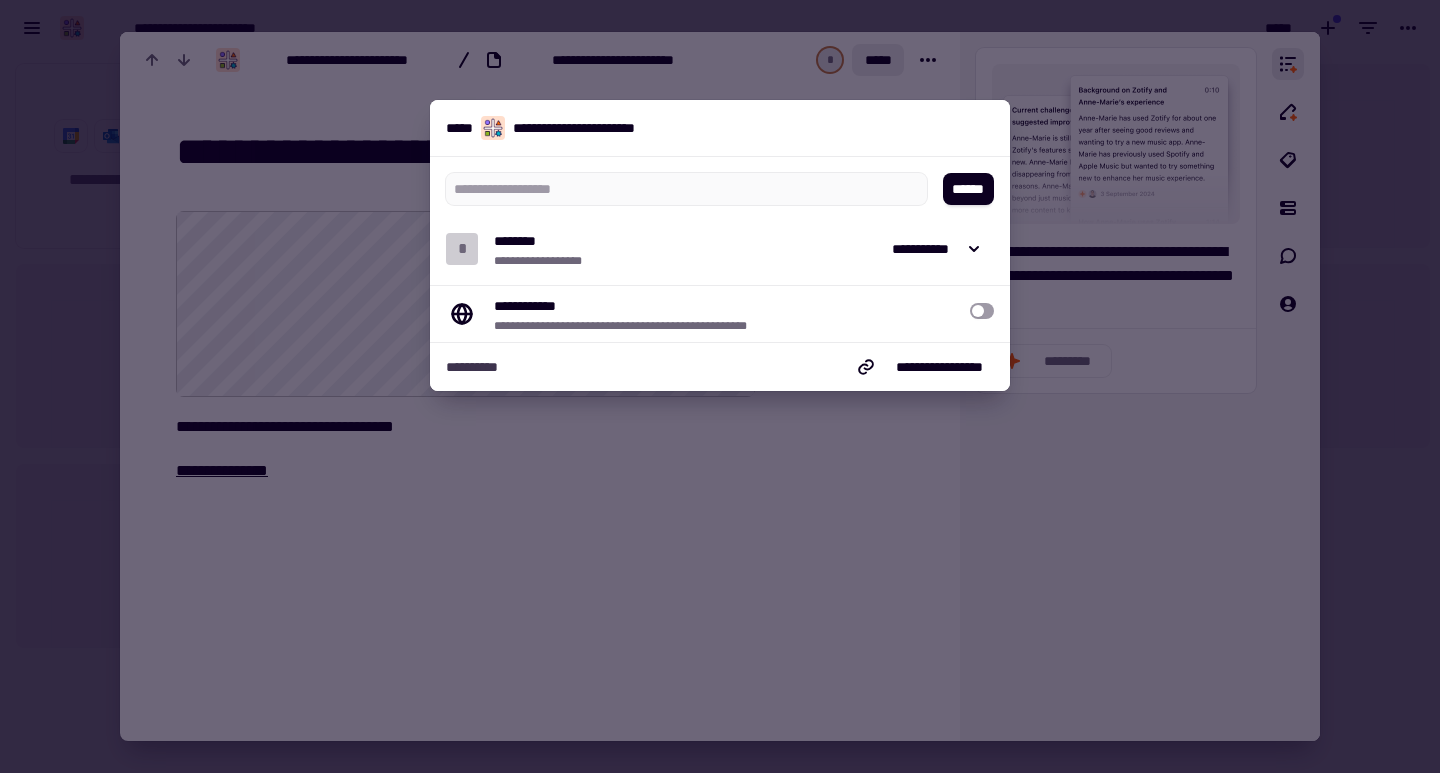 click at bounding box center (982, 311) 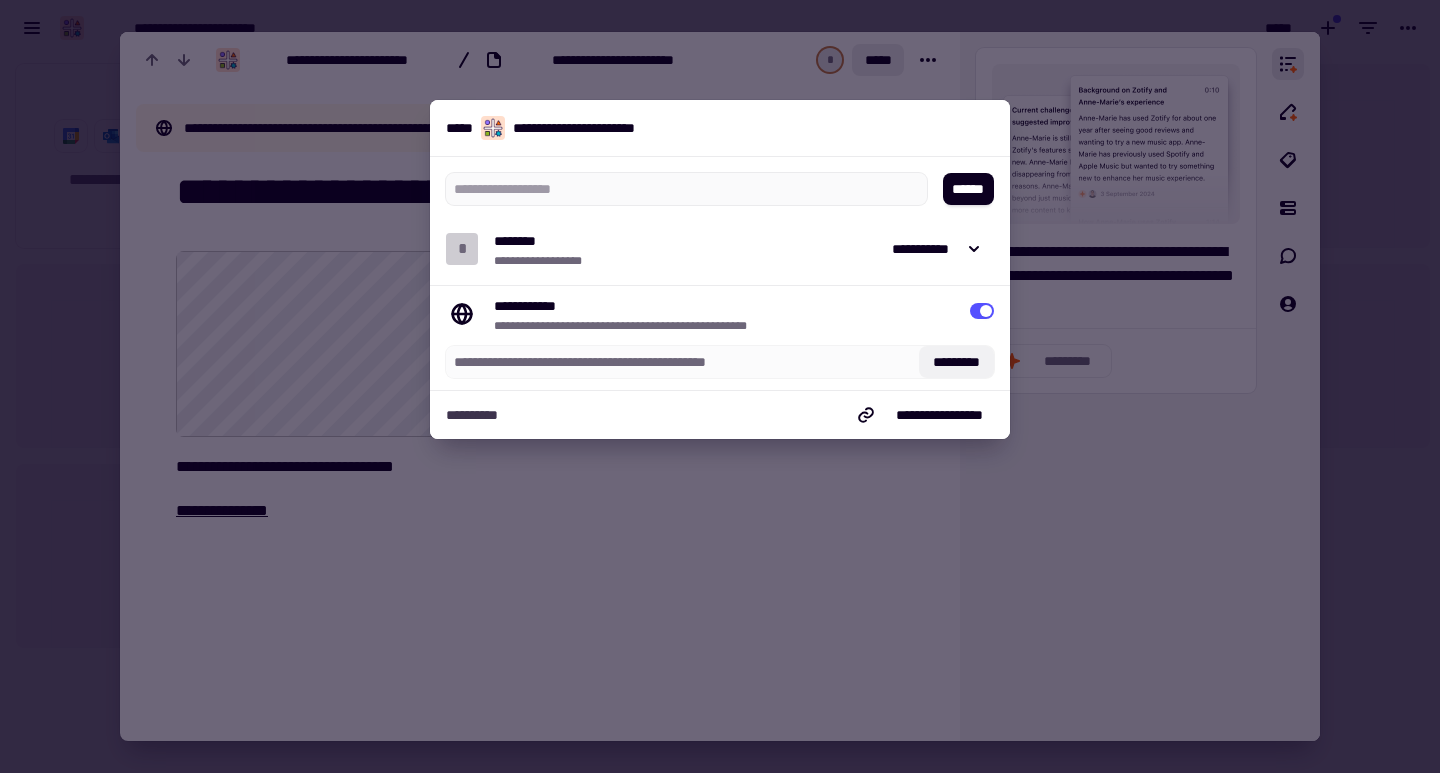 click on "*********" 